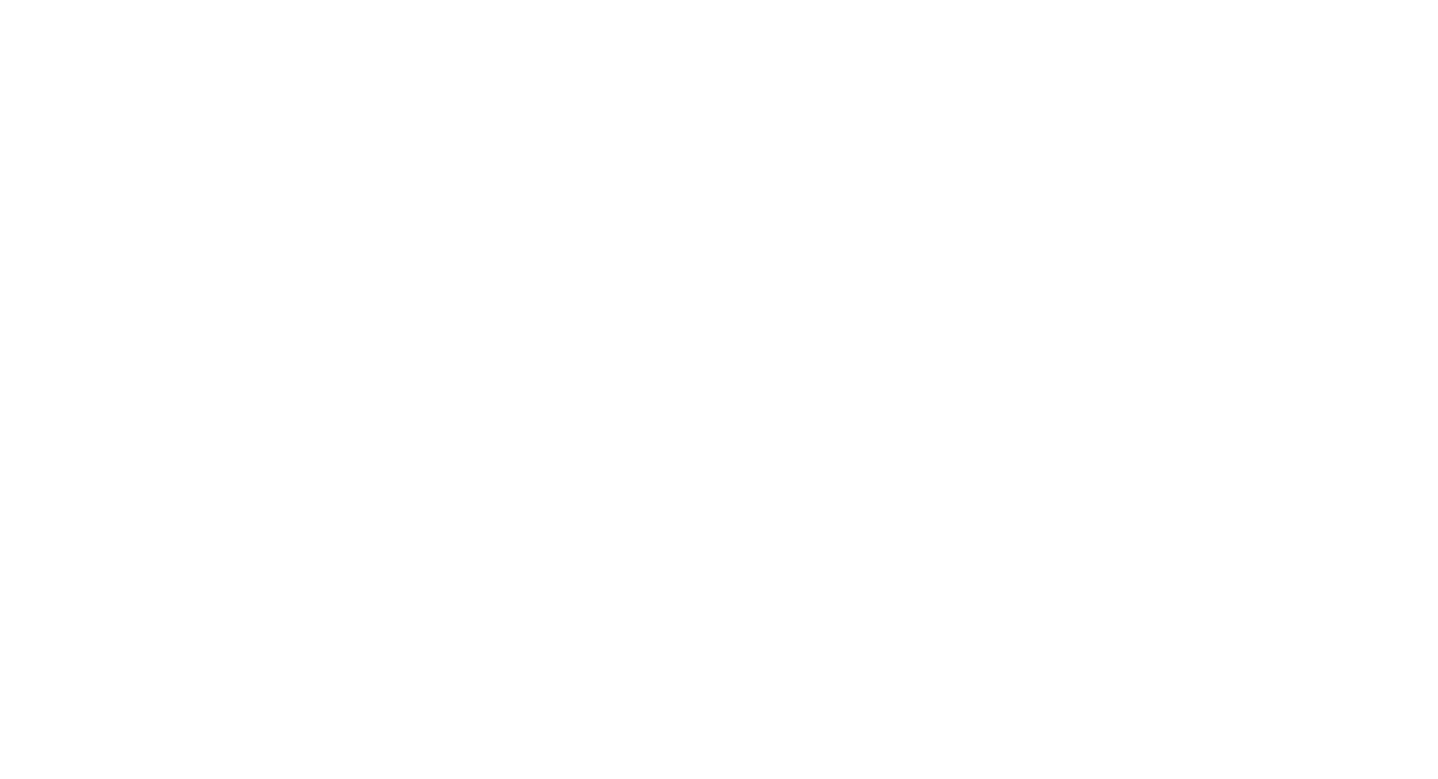 scroll, scrollTop: 0, scrollLeft: 0, axis: both 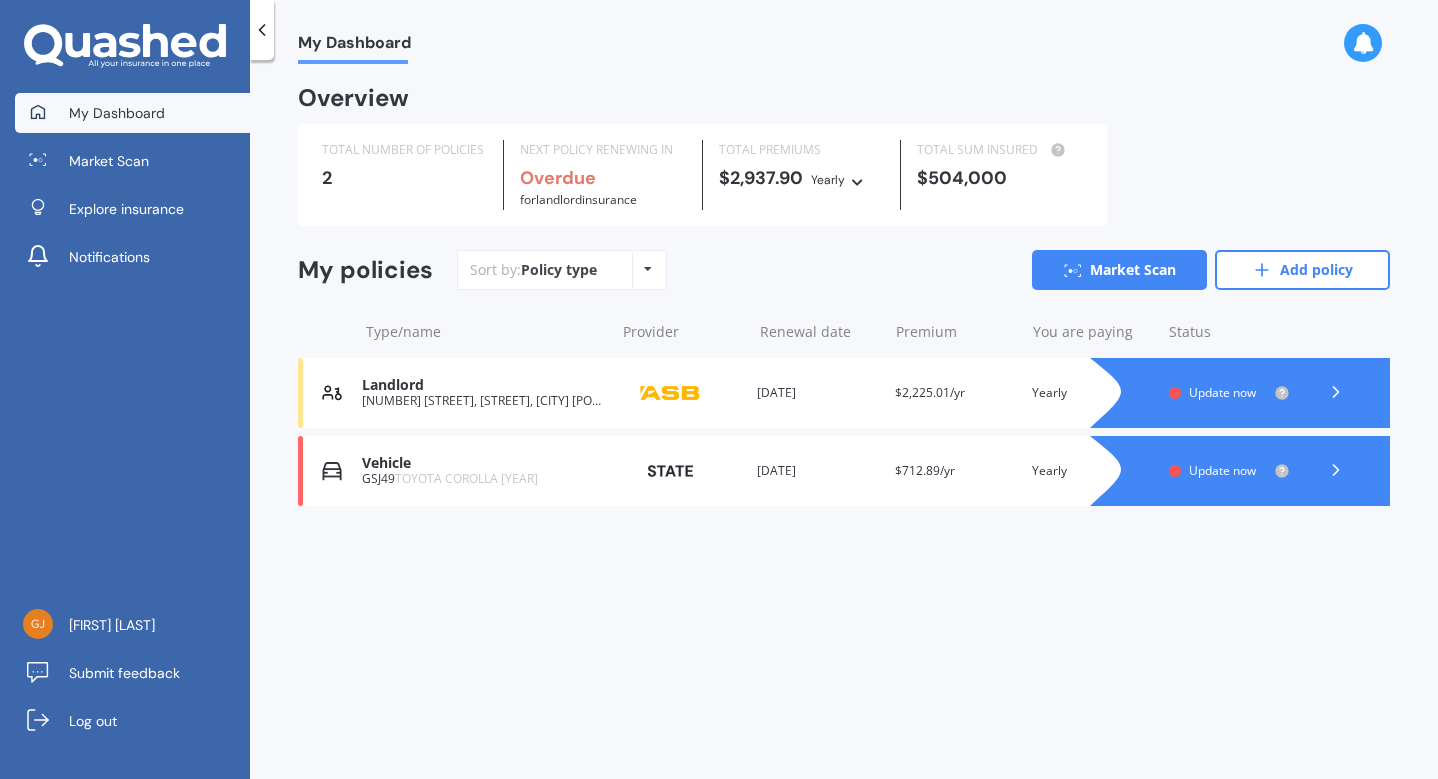 click on "Update now" at bounding box center [1222, 470] 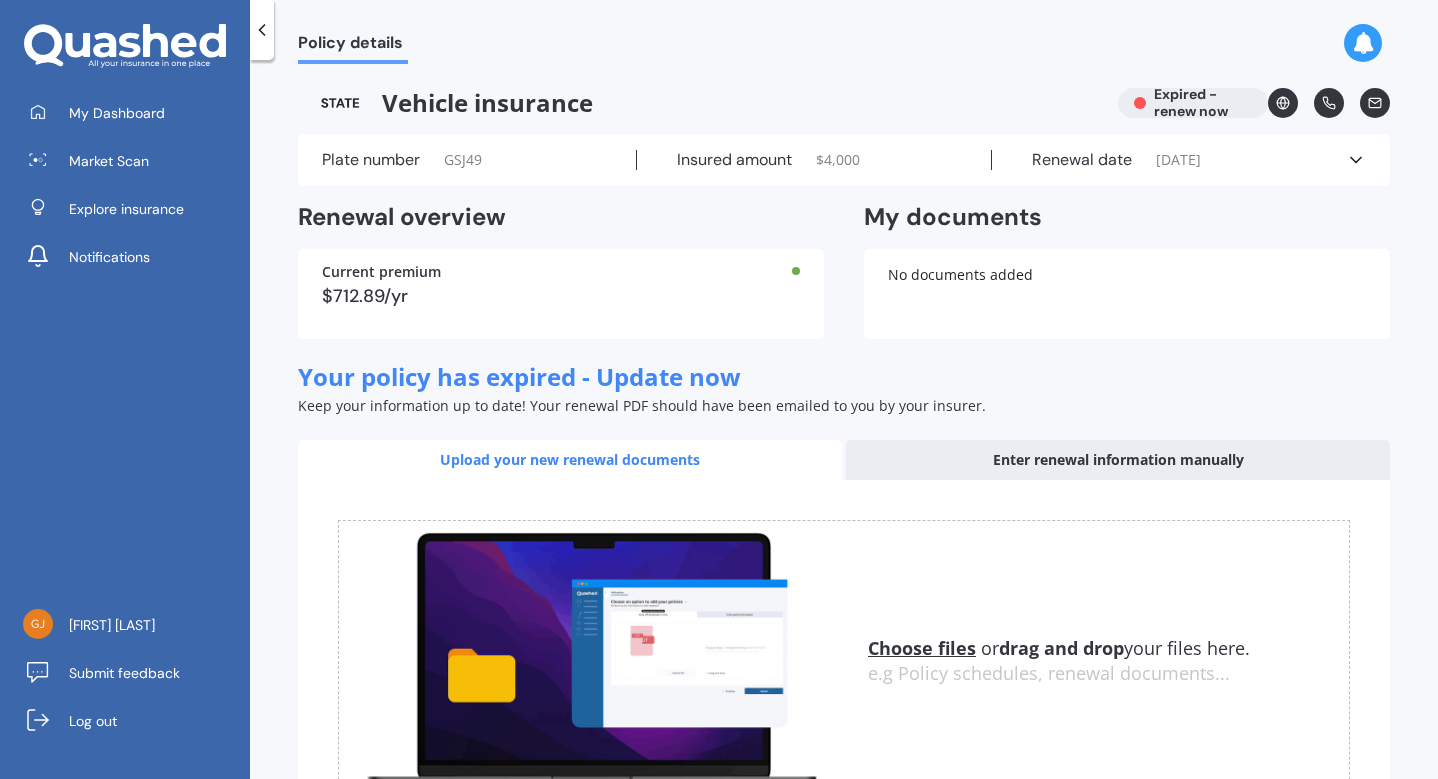 click at bounding box center (1356, 160) 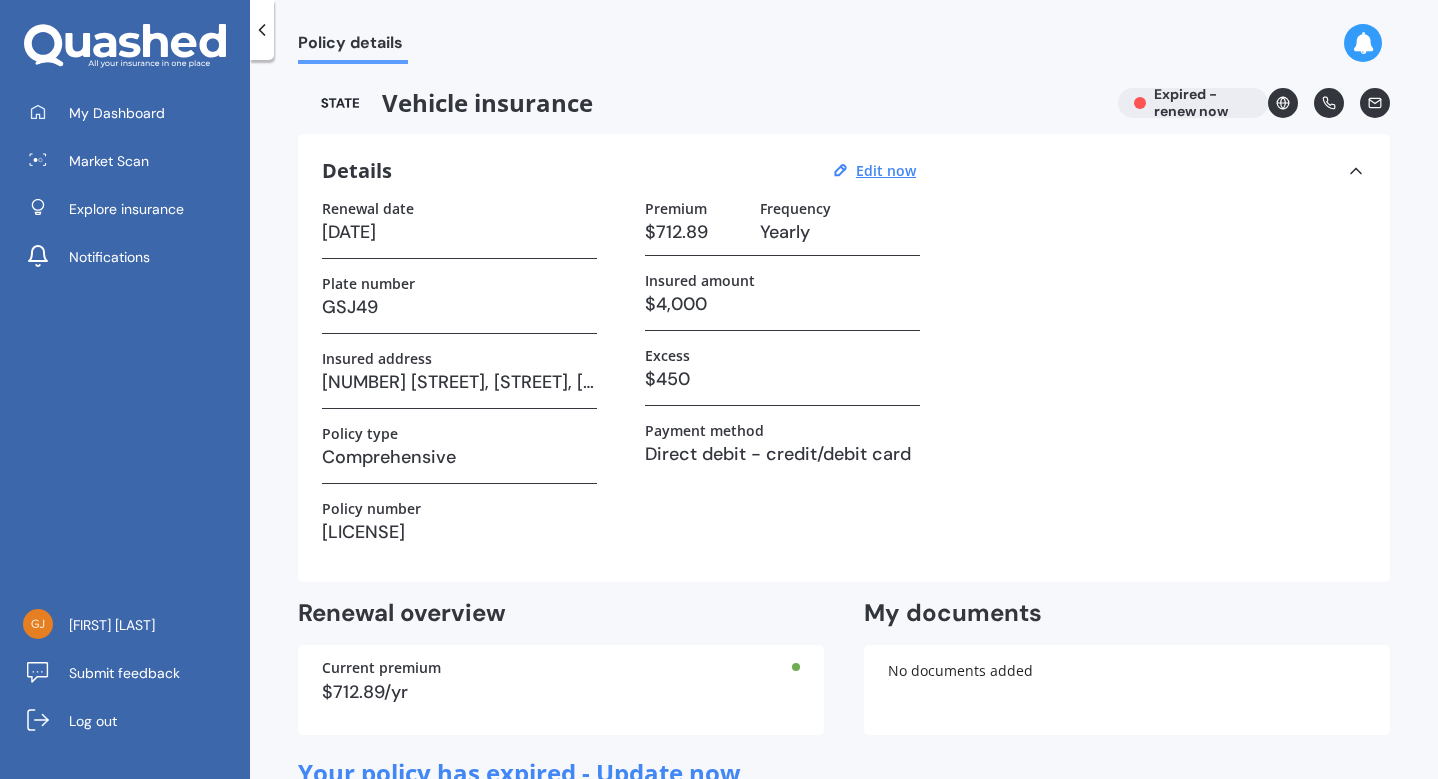 click on "Vehicle insurance Expired - renew now" at bounding box center (844, 103) 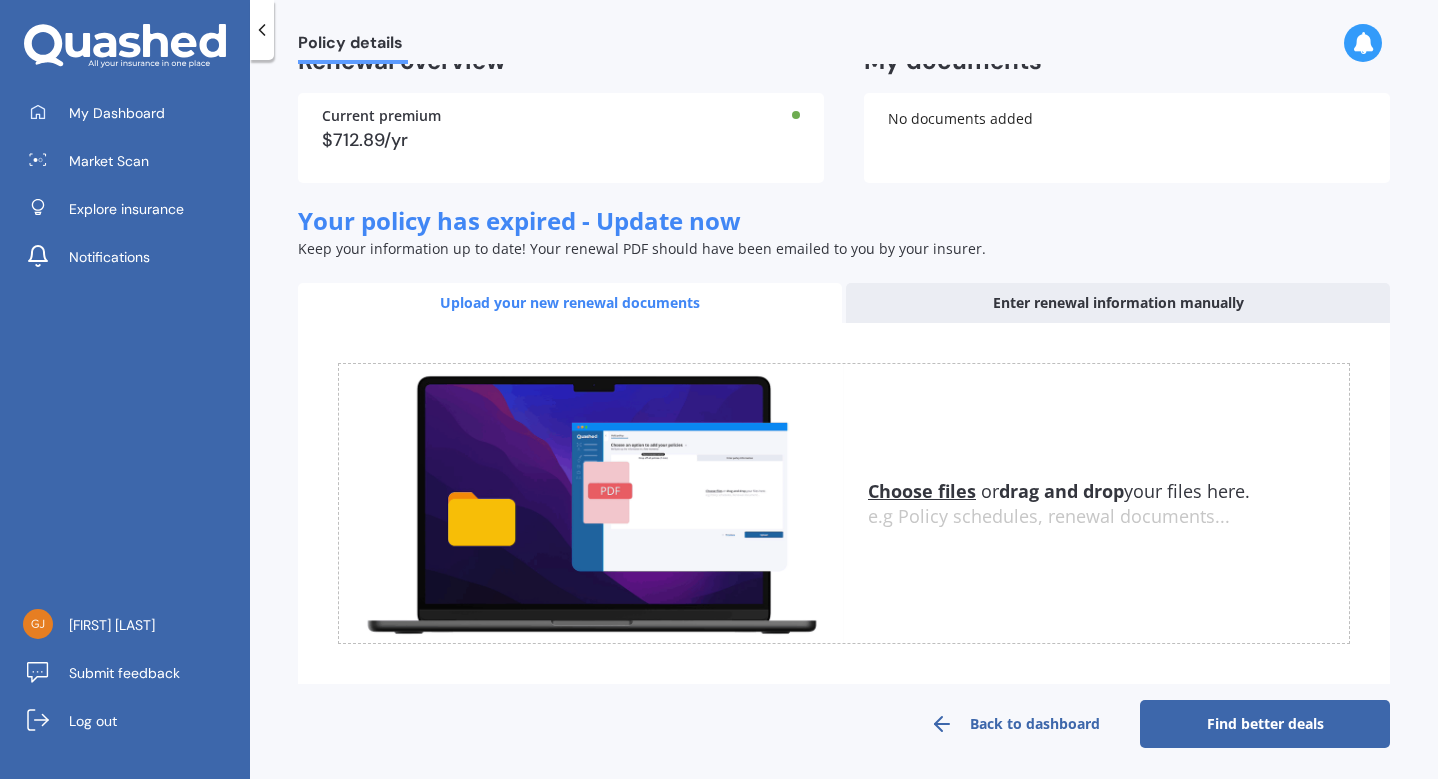 scroll, scrollTop: 551, scrollLeft: 0, axis: vertical 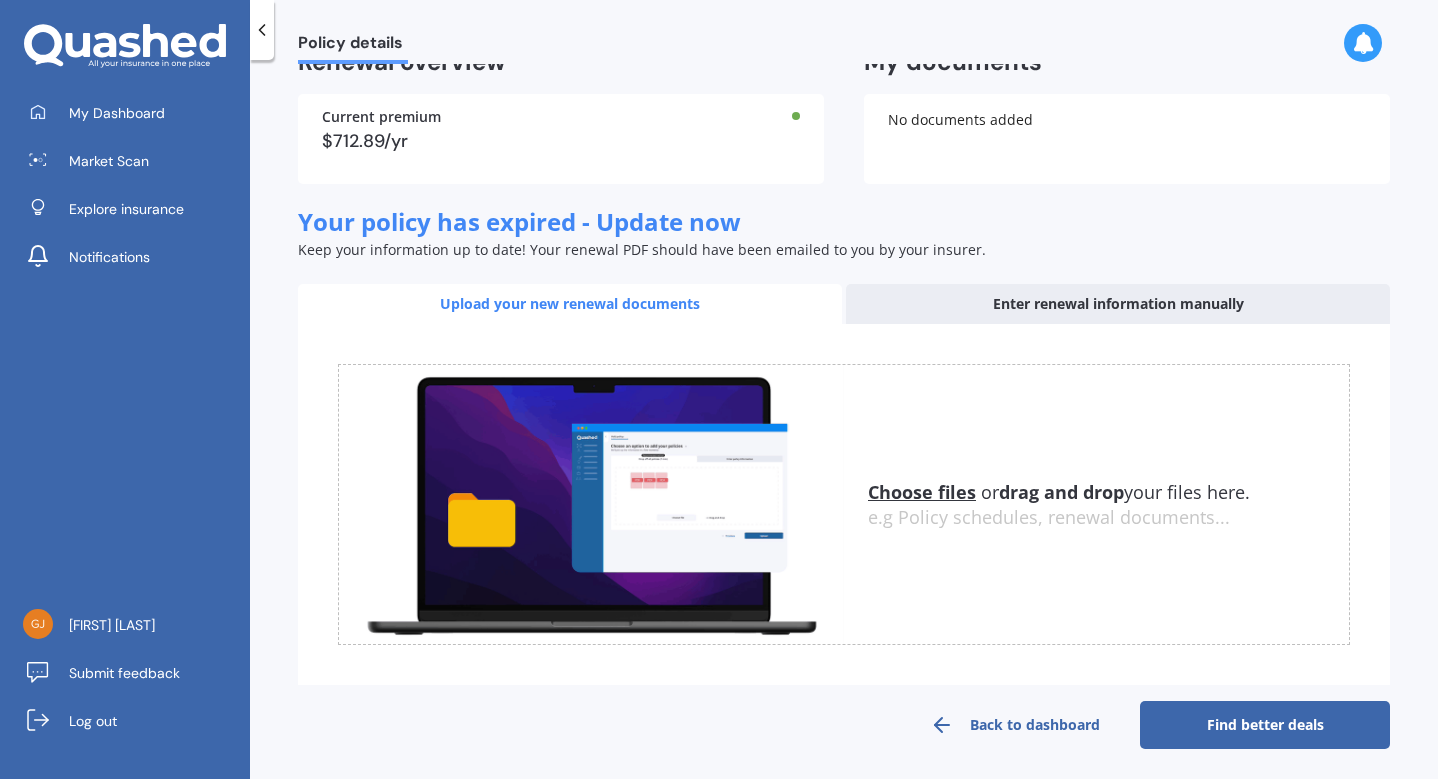 click on "Back to dashboard" at bounding box center (1015, 725) 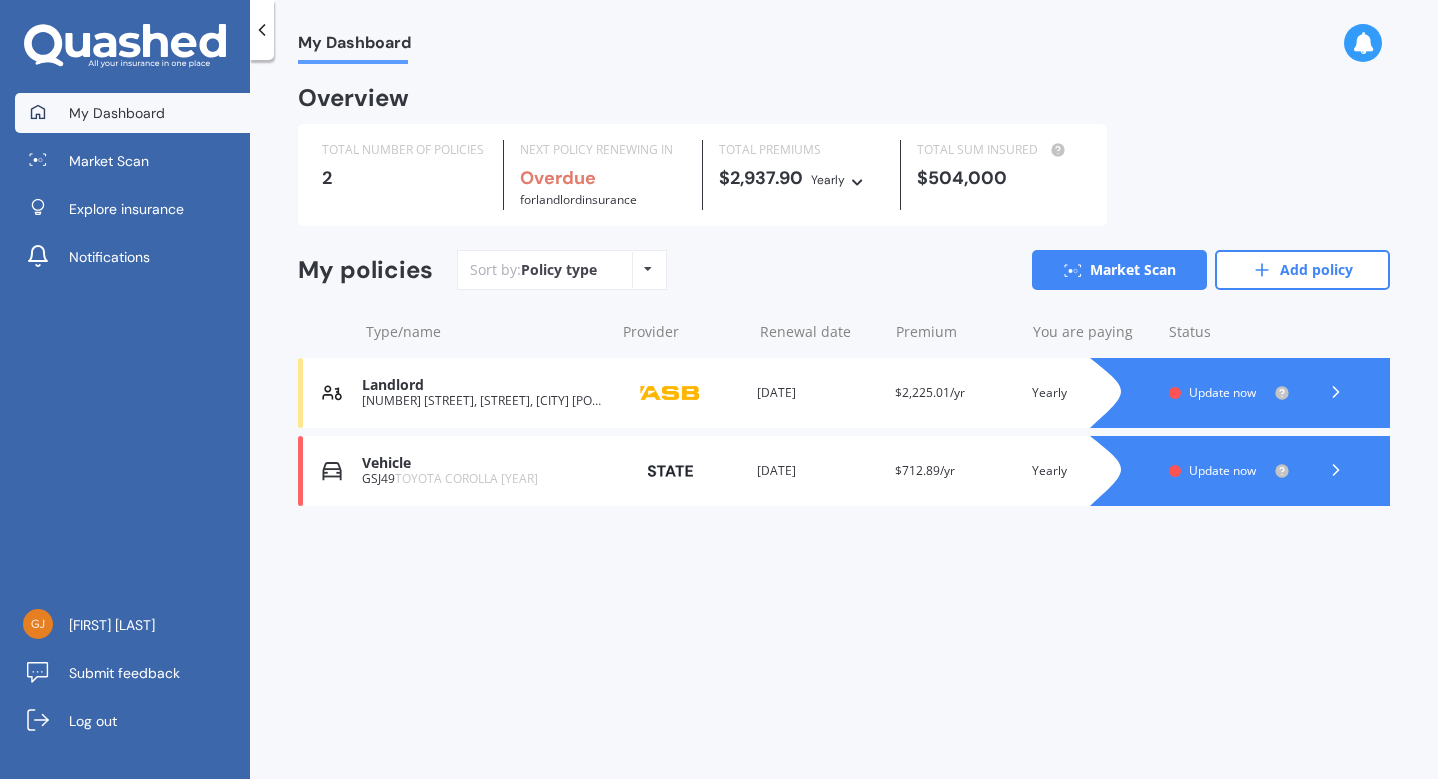 scroll, scrollTop: 0, scrollLeft: 0, axis: both 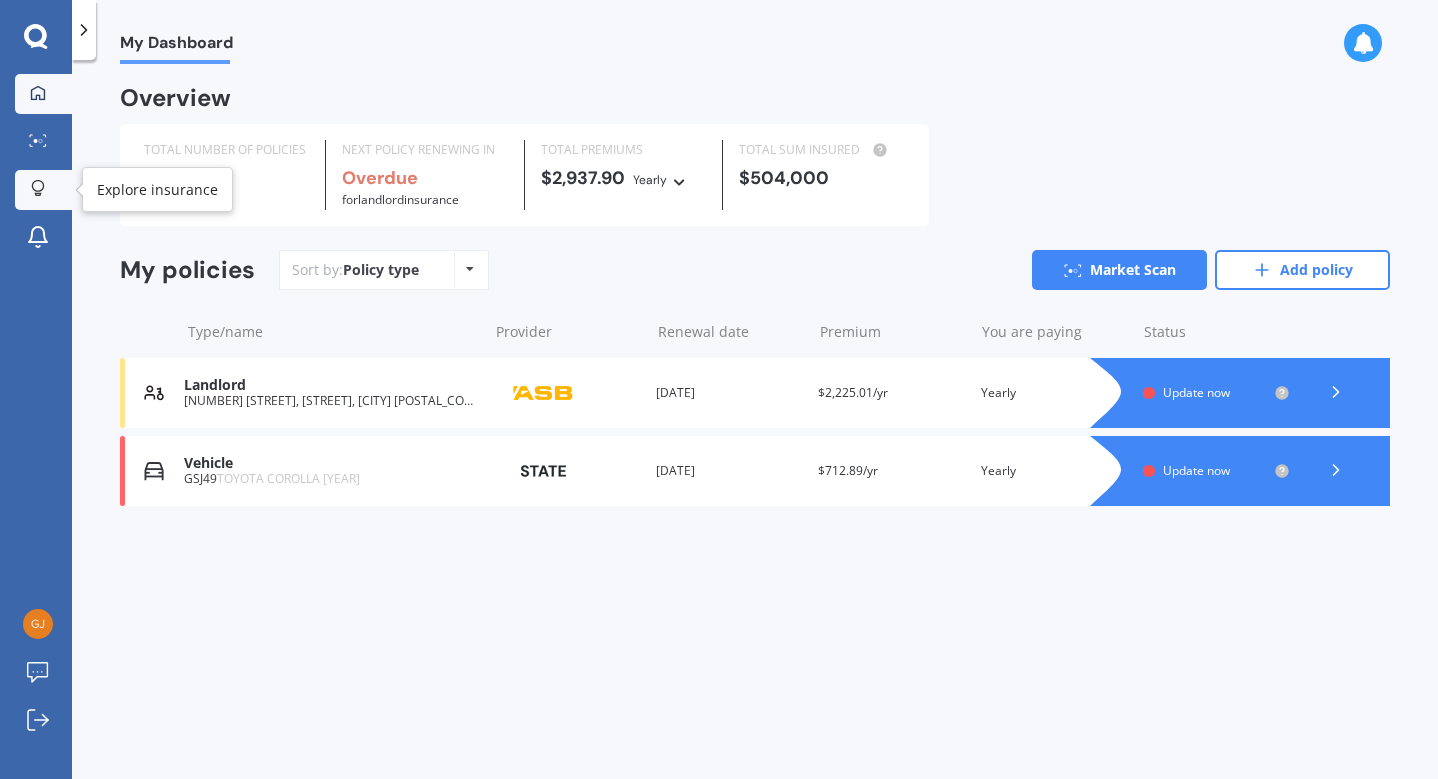 click at bounding box center (38, 186) 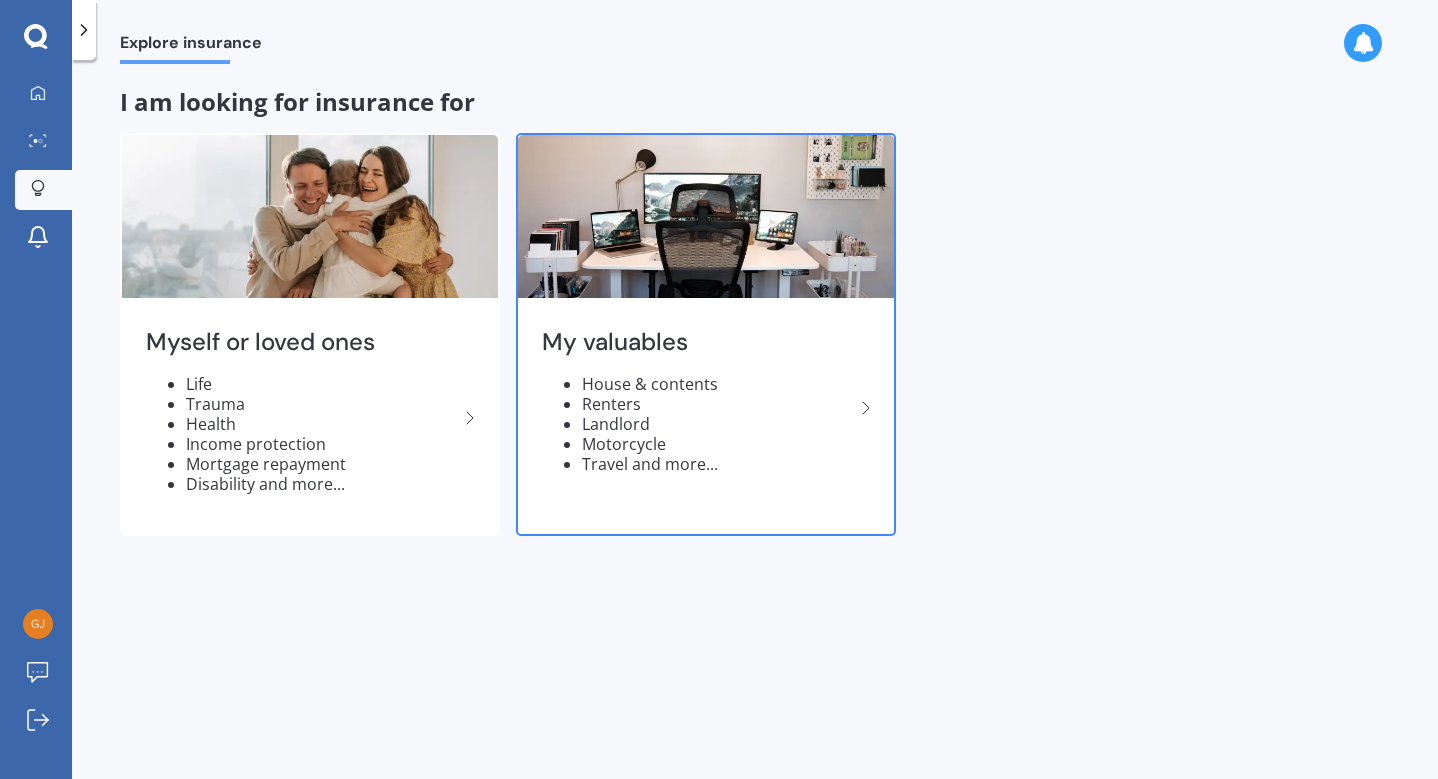 click at bounding box center (470, 418) 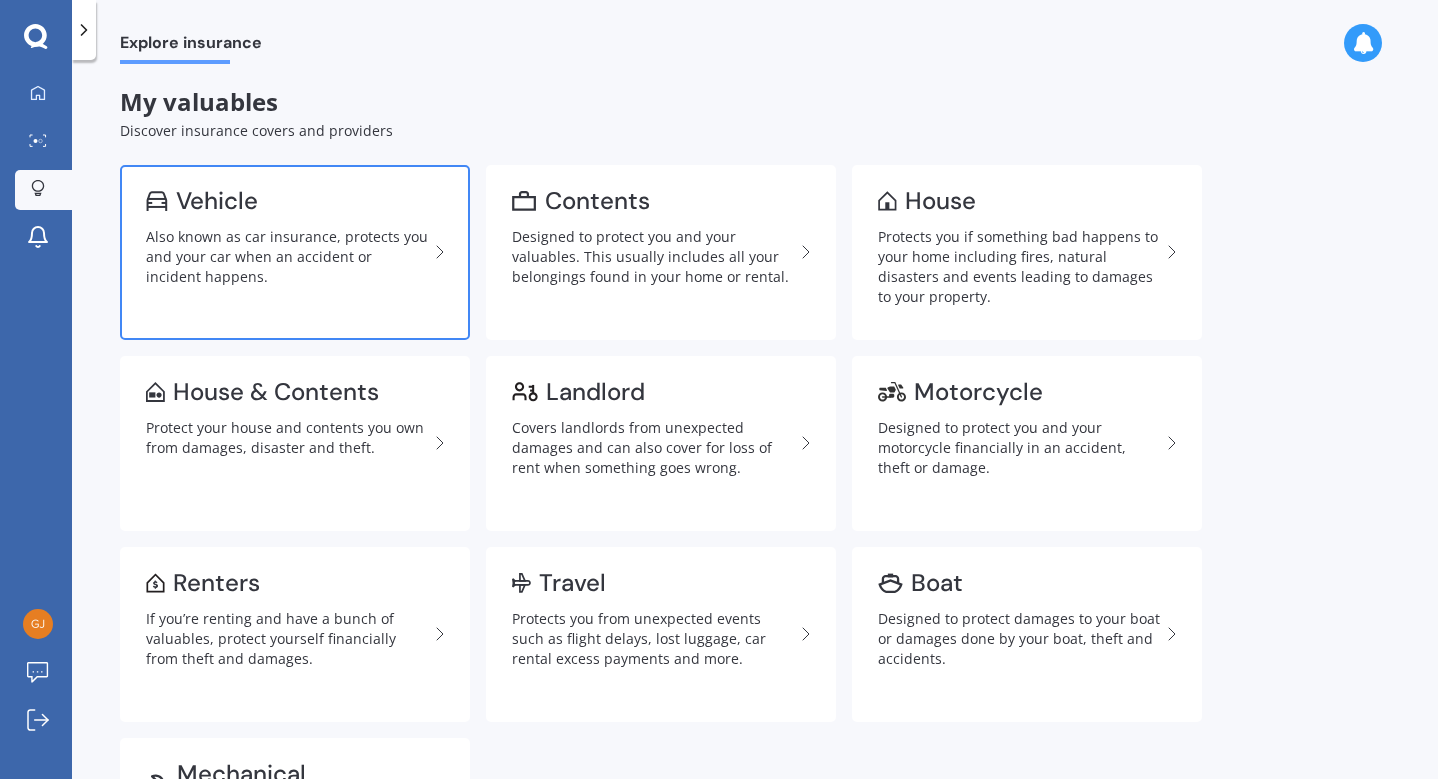 click on "Also known as car insurance, protects you and your car when an accident or incident happens." at bounding box center (287, 257) 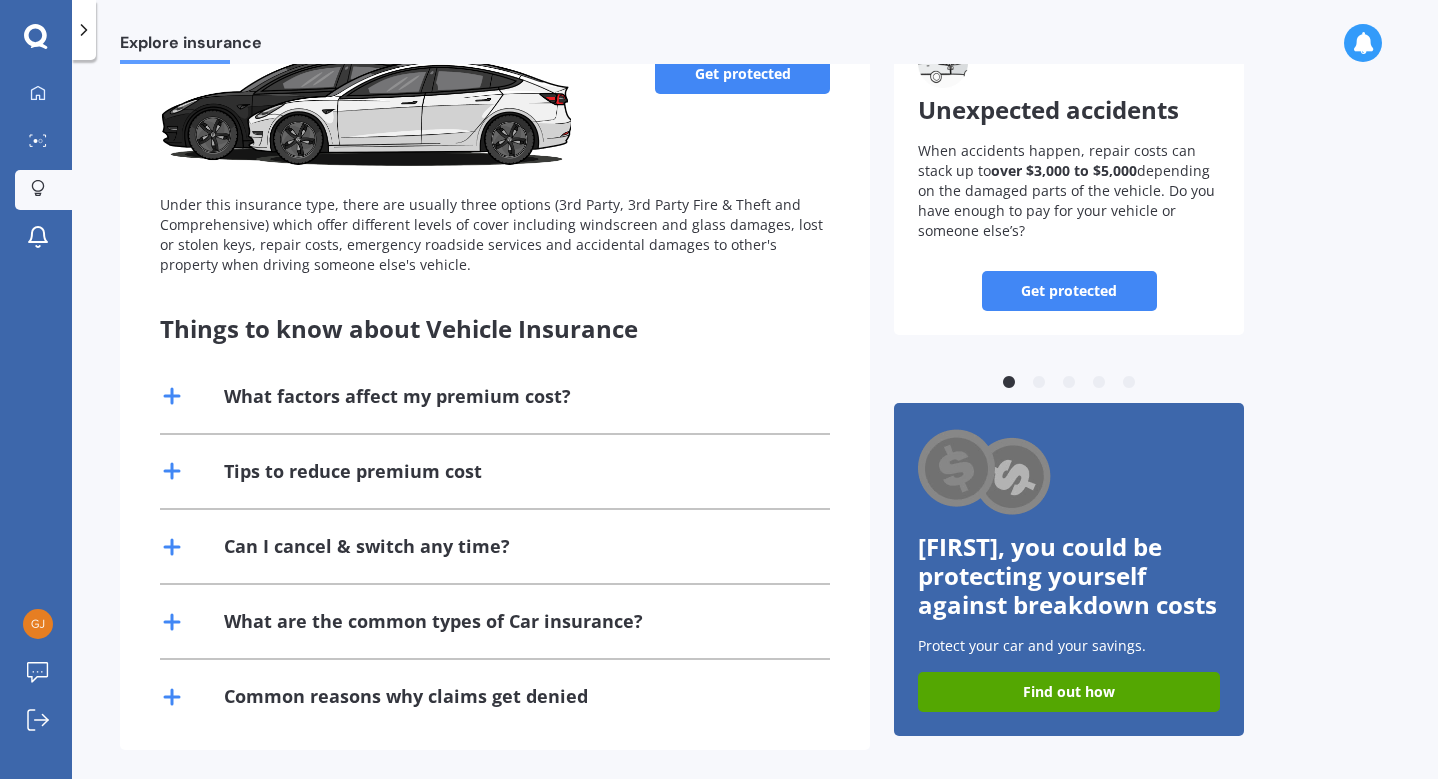 scroll, scrollTop: 149, scrollLeft: 0, axis: vertical 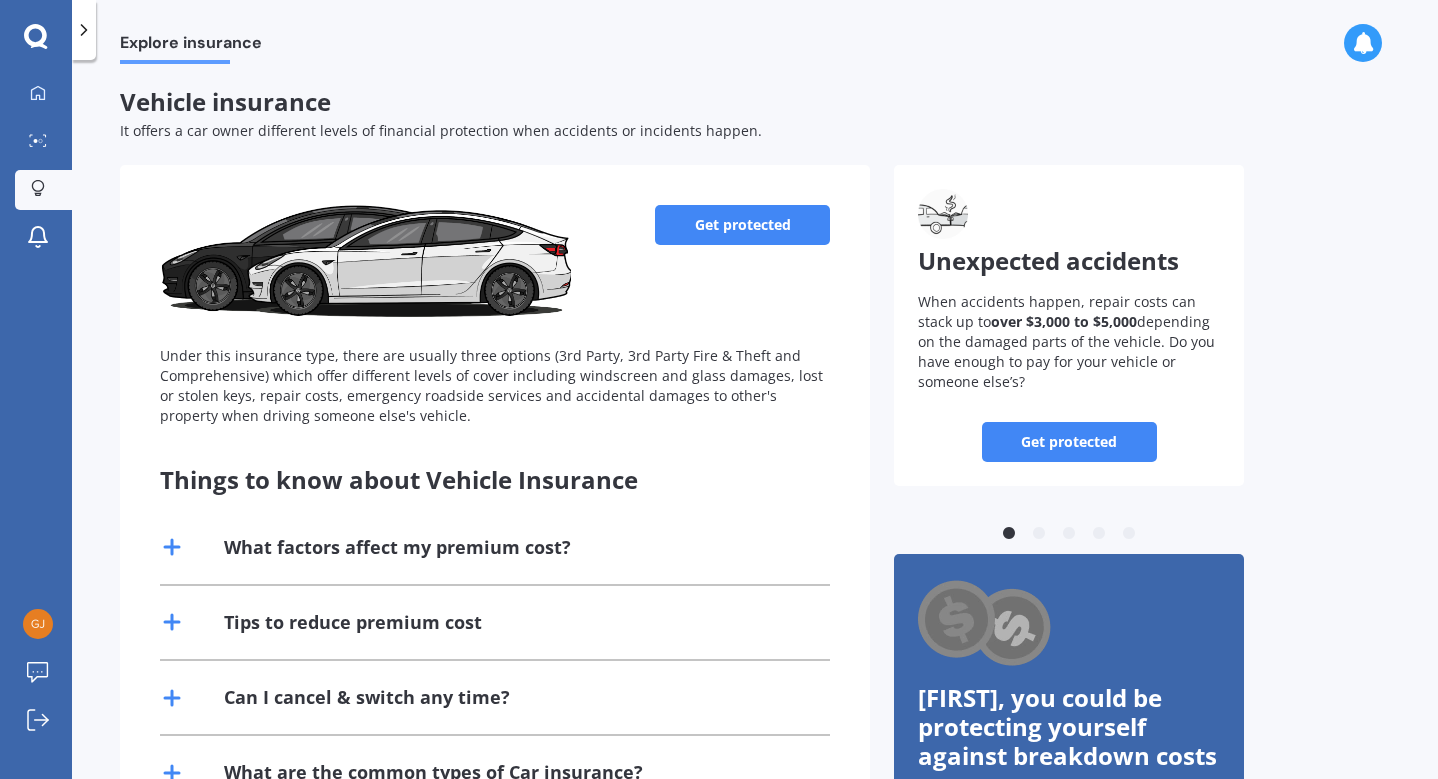 click on "Get protected" at bounding box center [742, 225] 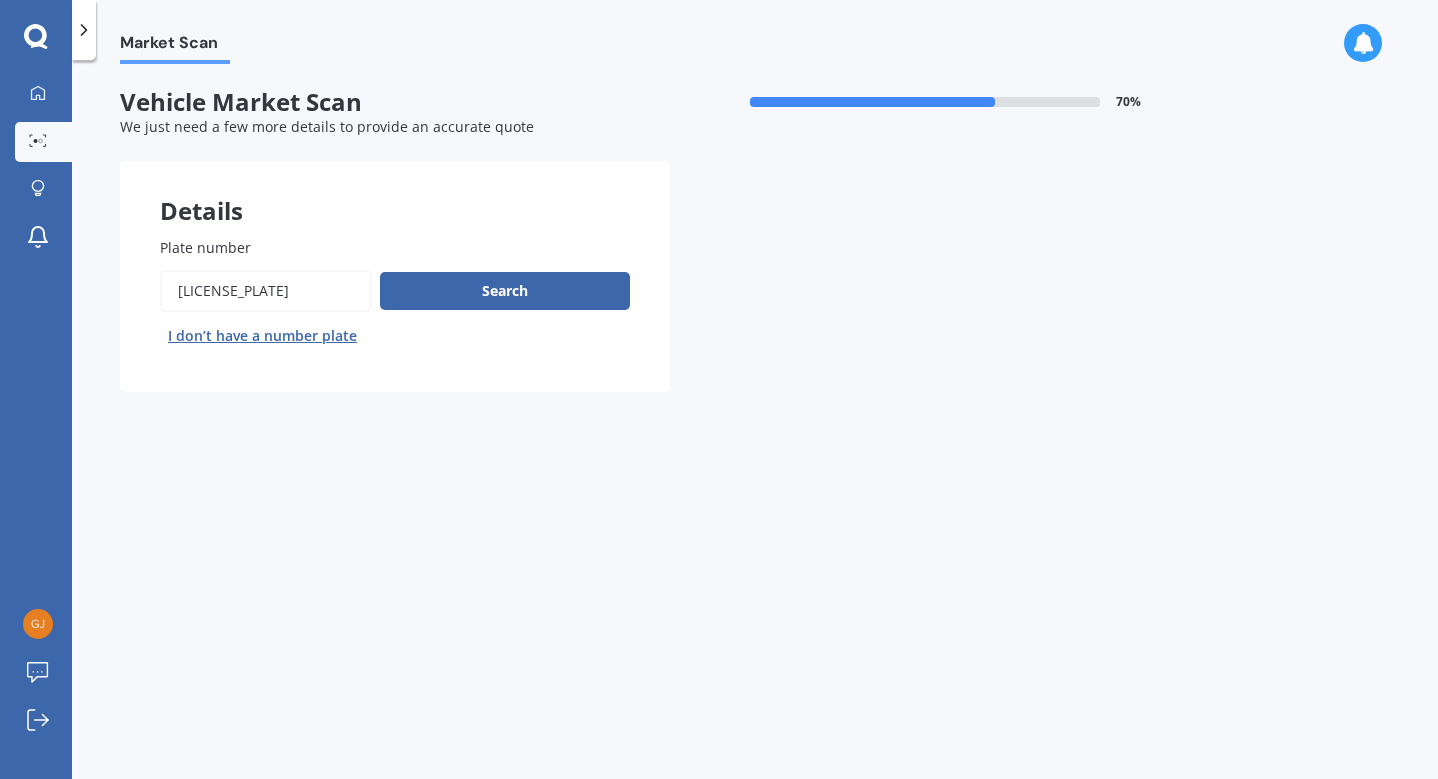 click on "Plate number" at bounding box center [266, 291] 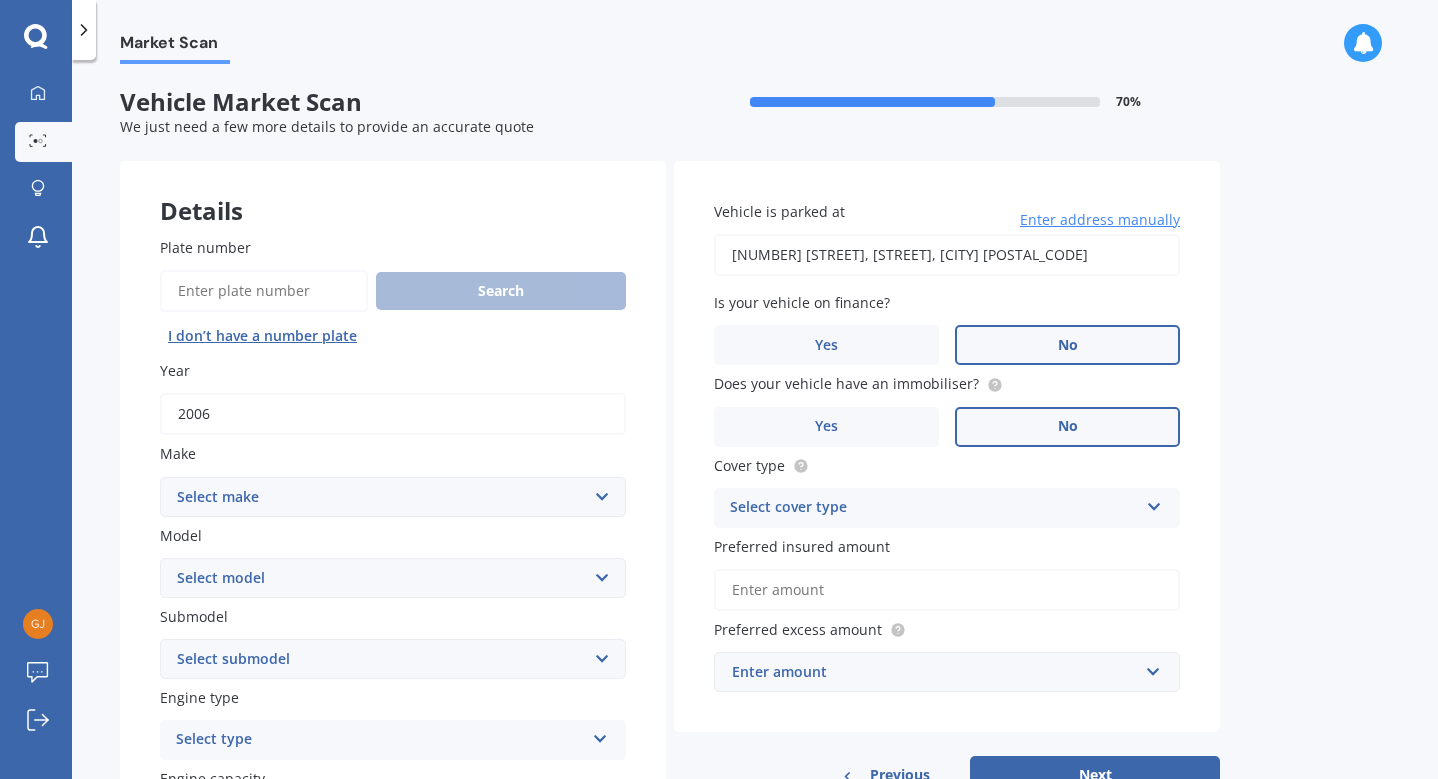 click on "2006" at bounding box center (393, 414) 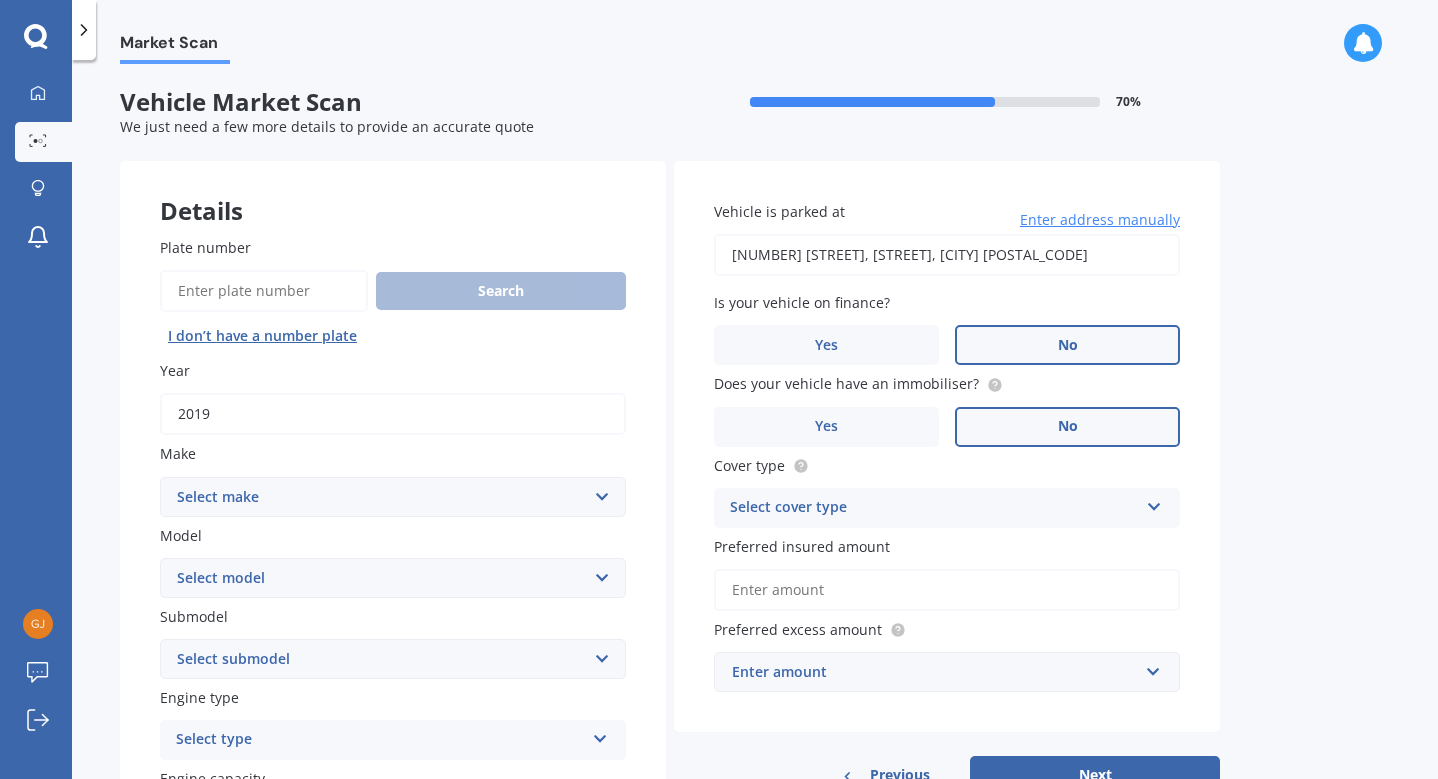 type on "2019" 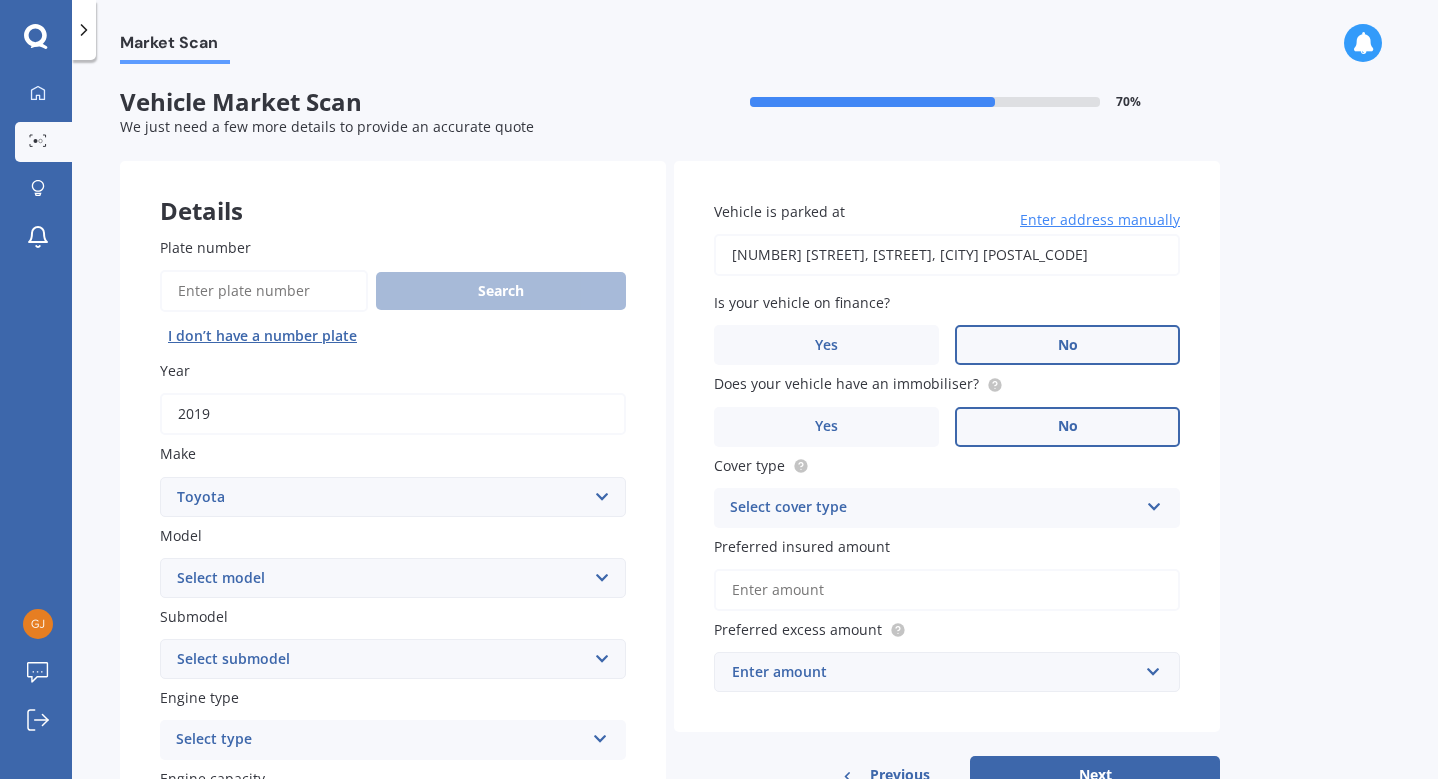 select on "COROLLA" 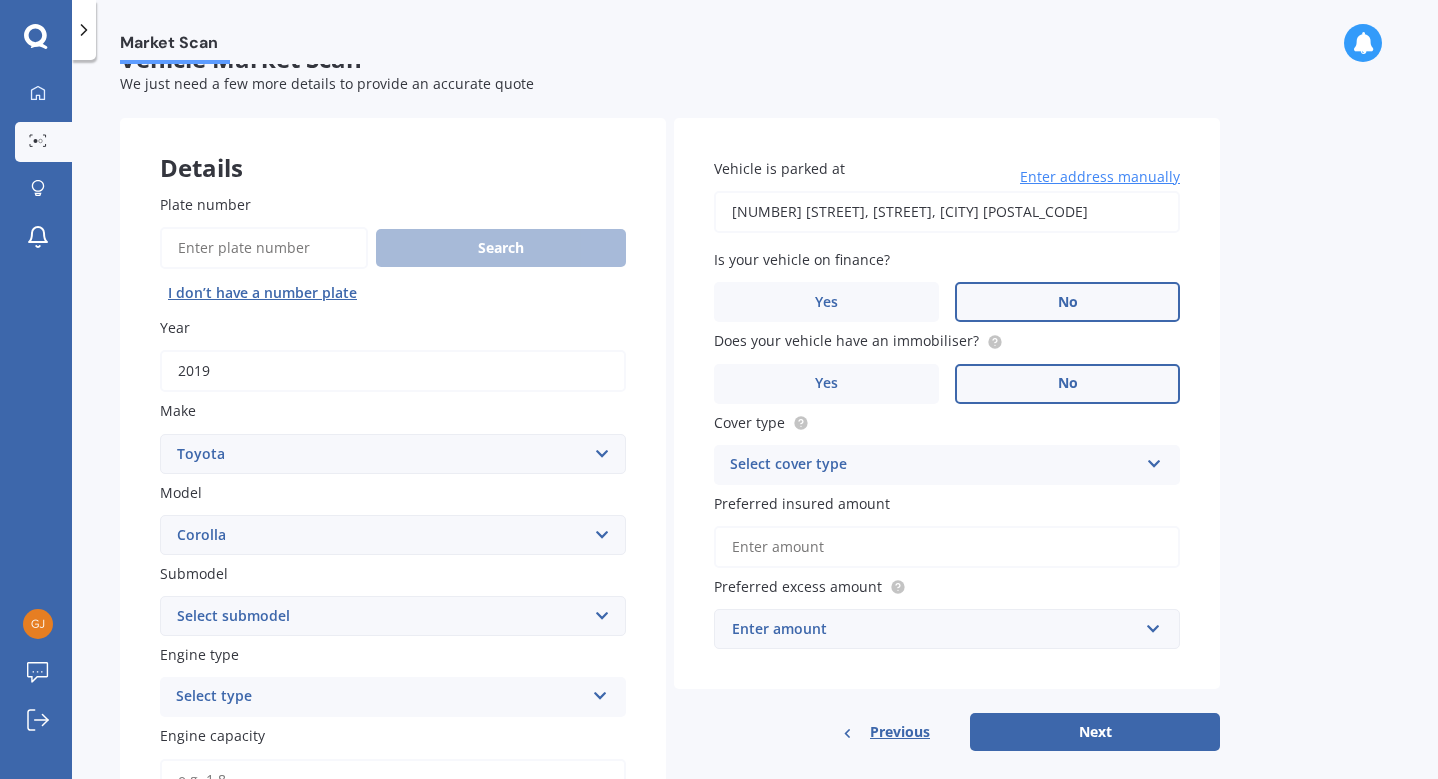 scroll, scrollTop: 47, scrollLeft: 0, axis: vertical 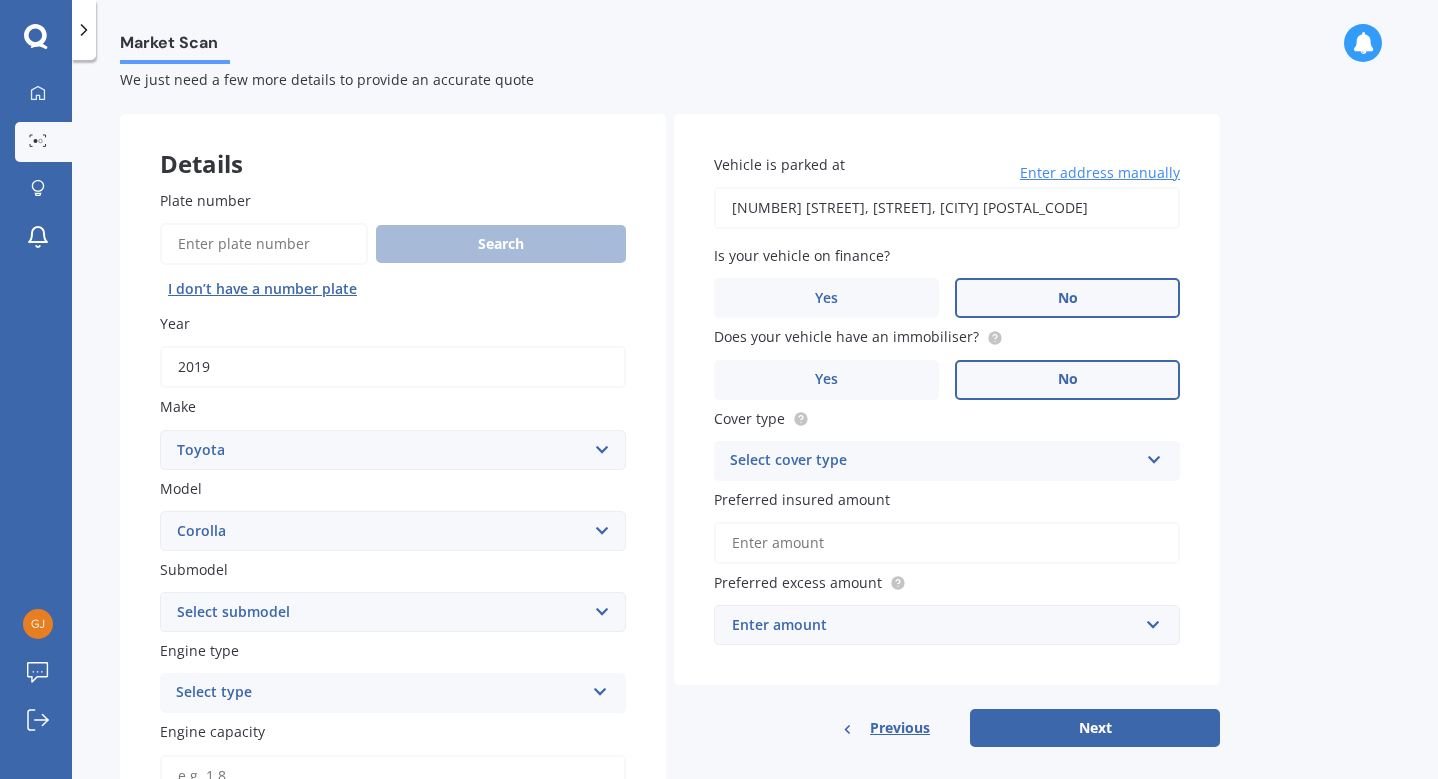 select on "HYBRID" 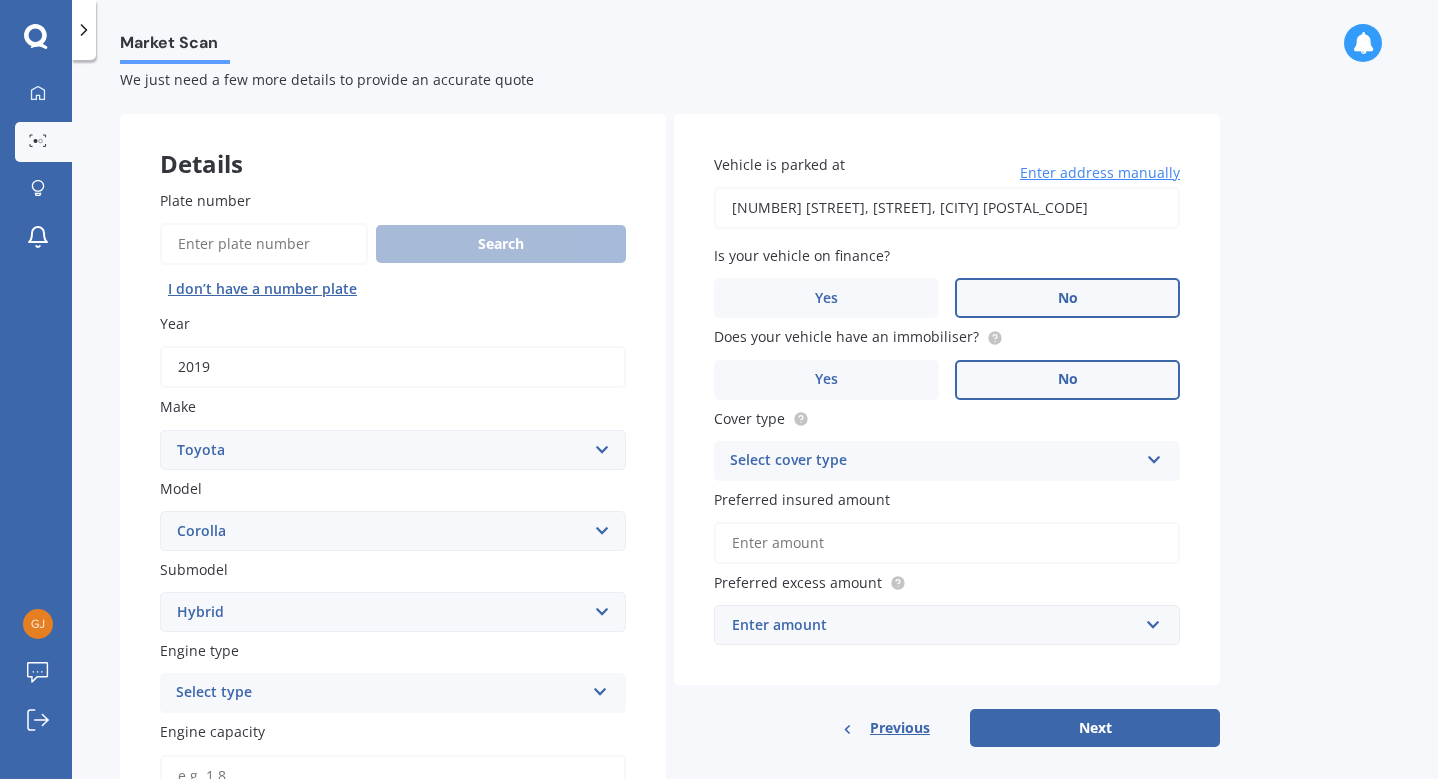 click at bounding box center [600, 688] 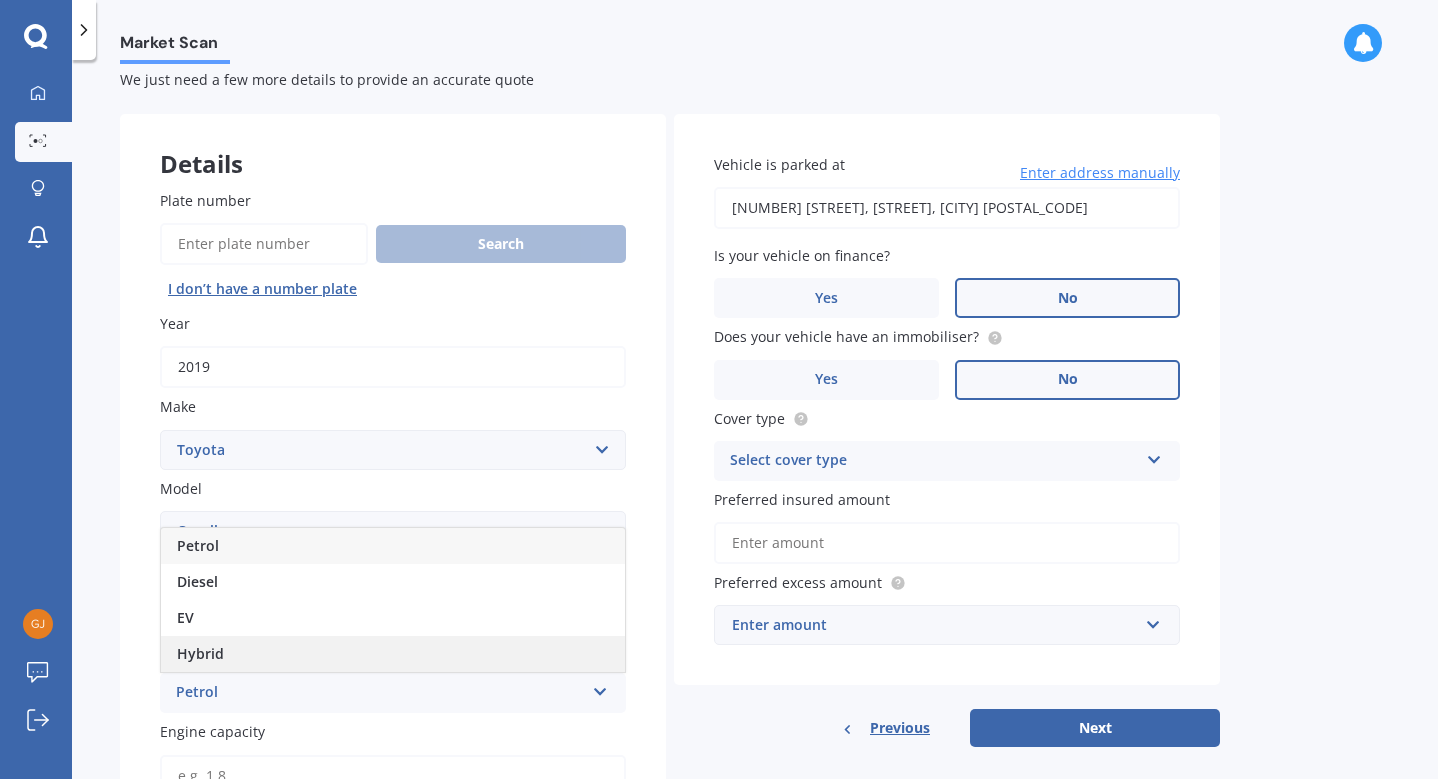 click on "Hybrid" at bounding box center (393, 654) 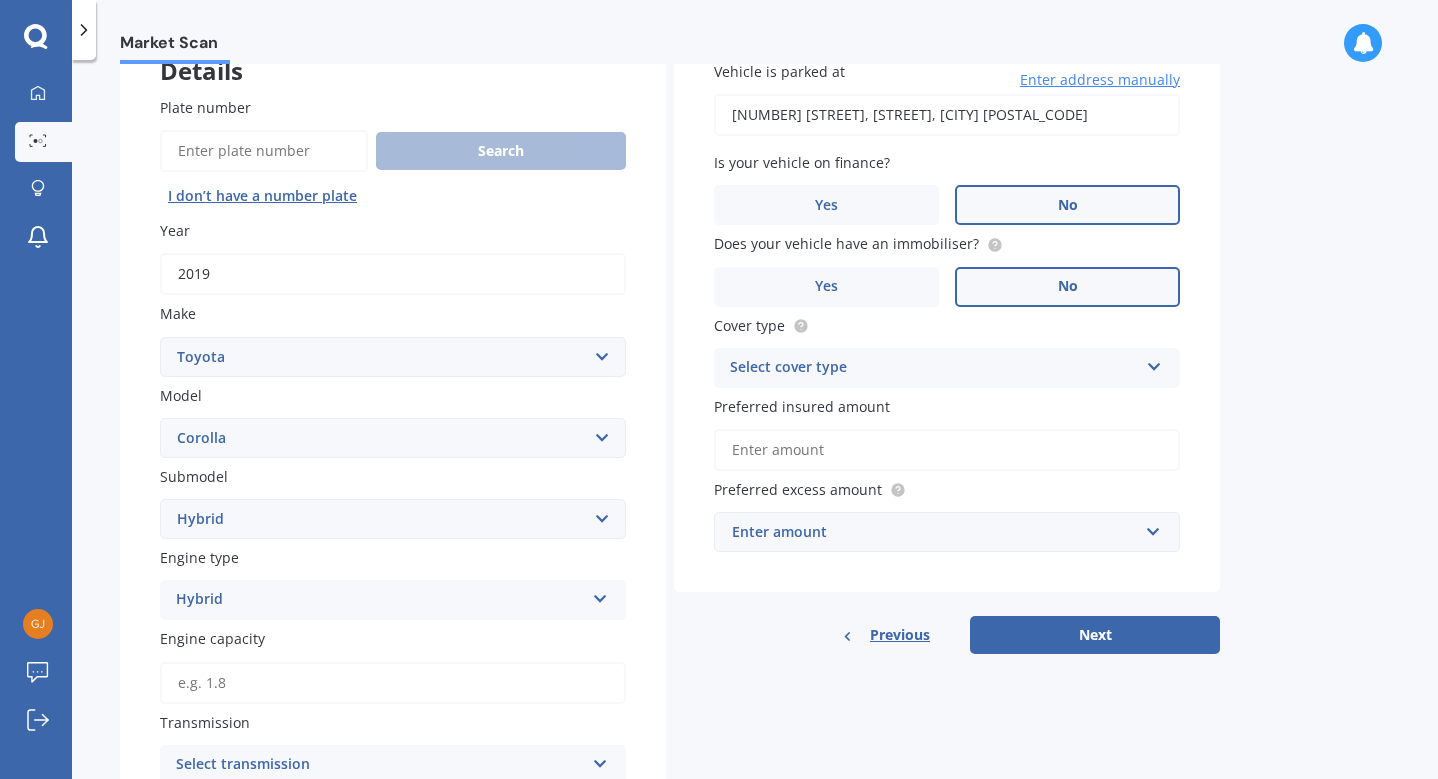 scroll, scrollTop: 150, scrollLeft: 0, axis: vertical 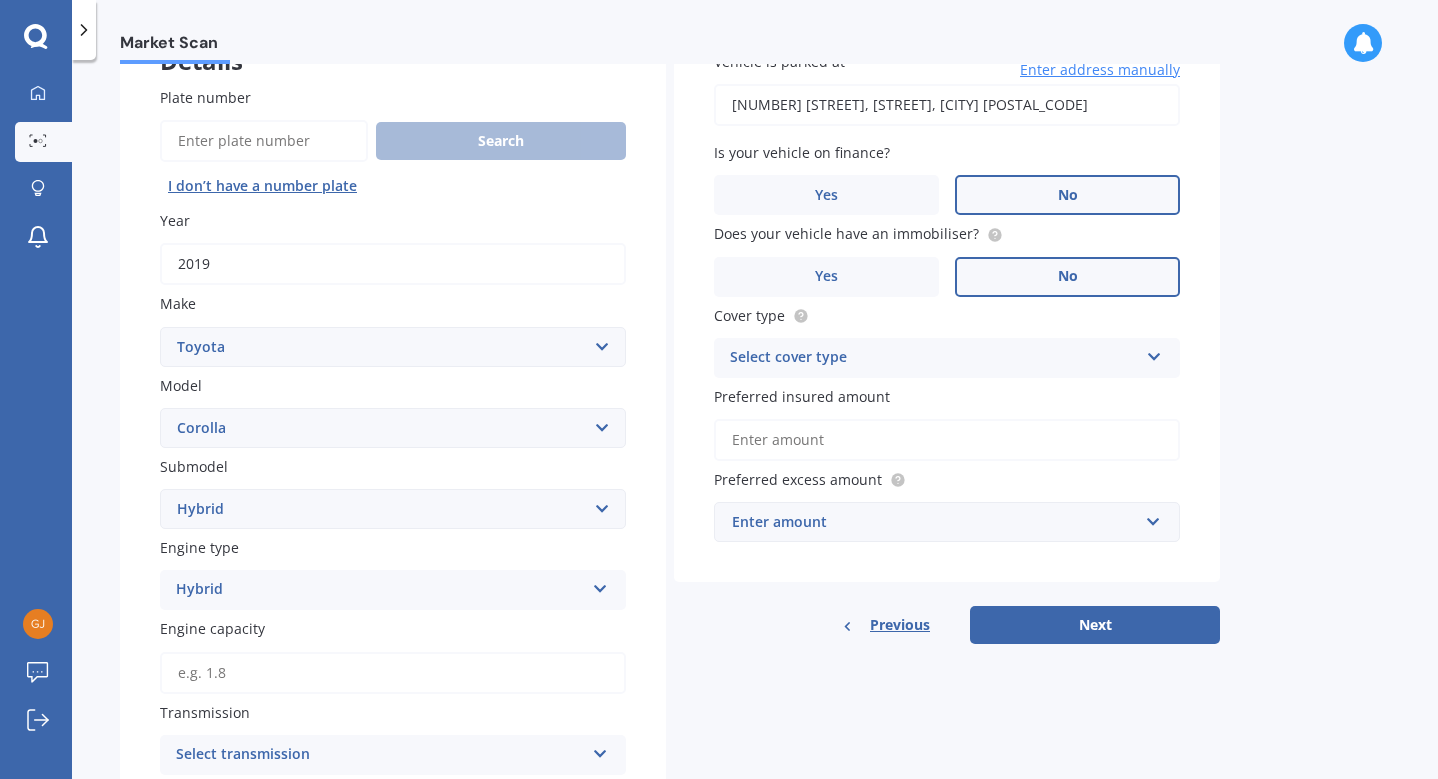click on "Engine capacity" at bounding box center [393, 673] 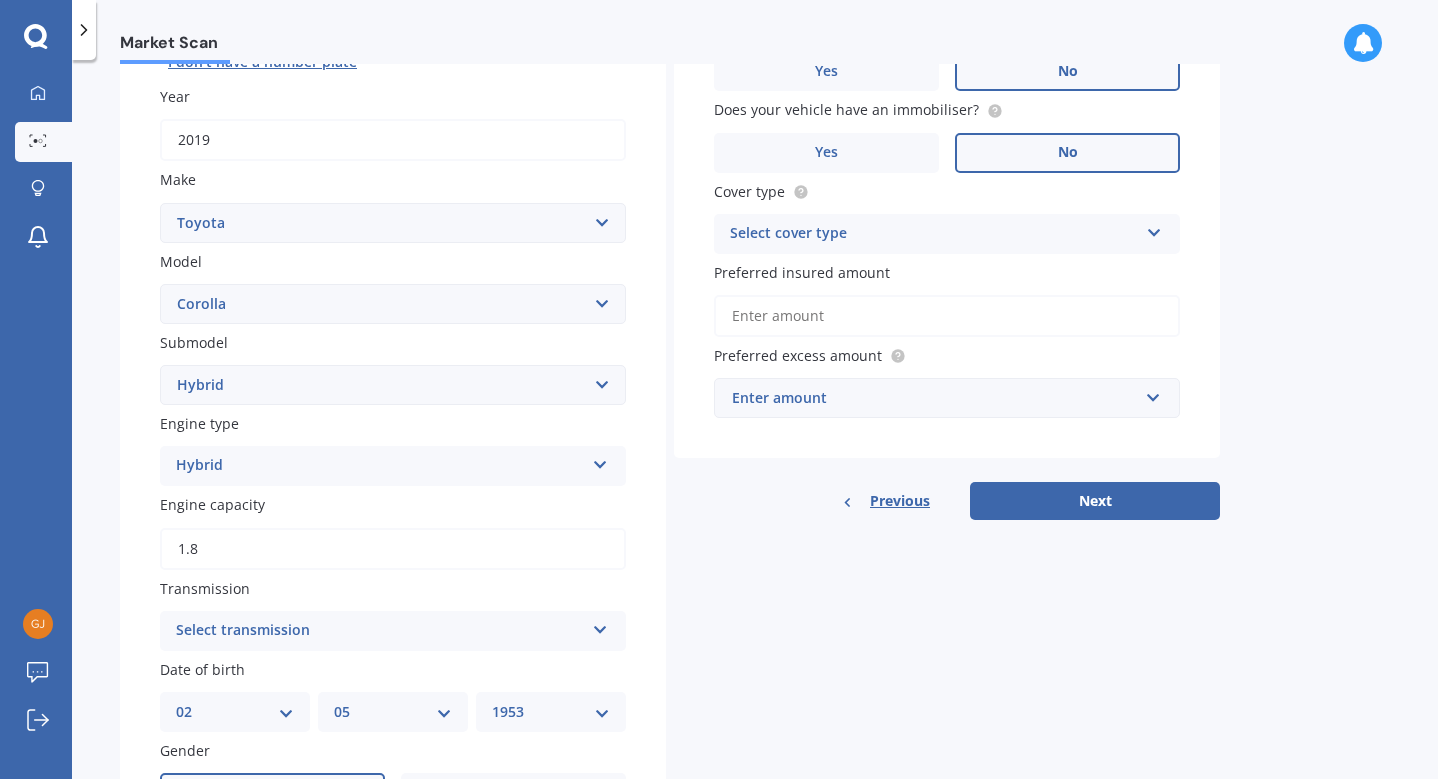 scroll, scrollTop: 278, scrollLeft: 0, axis: vertical 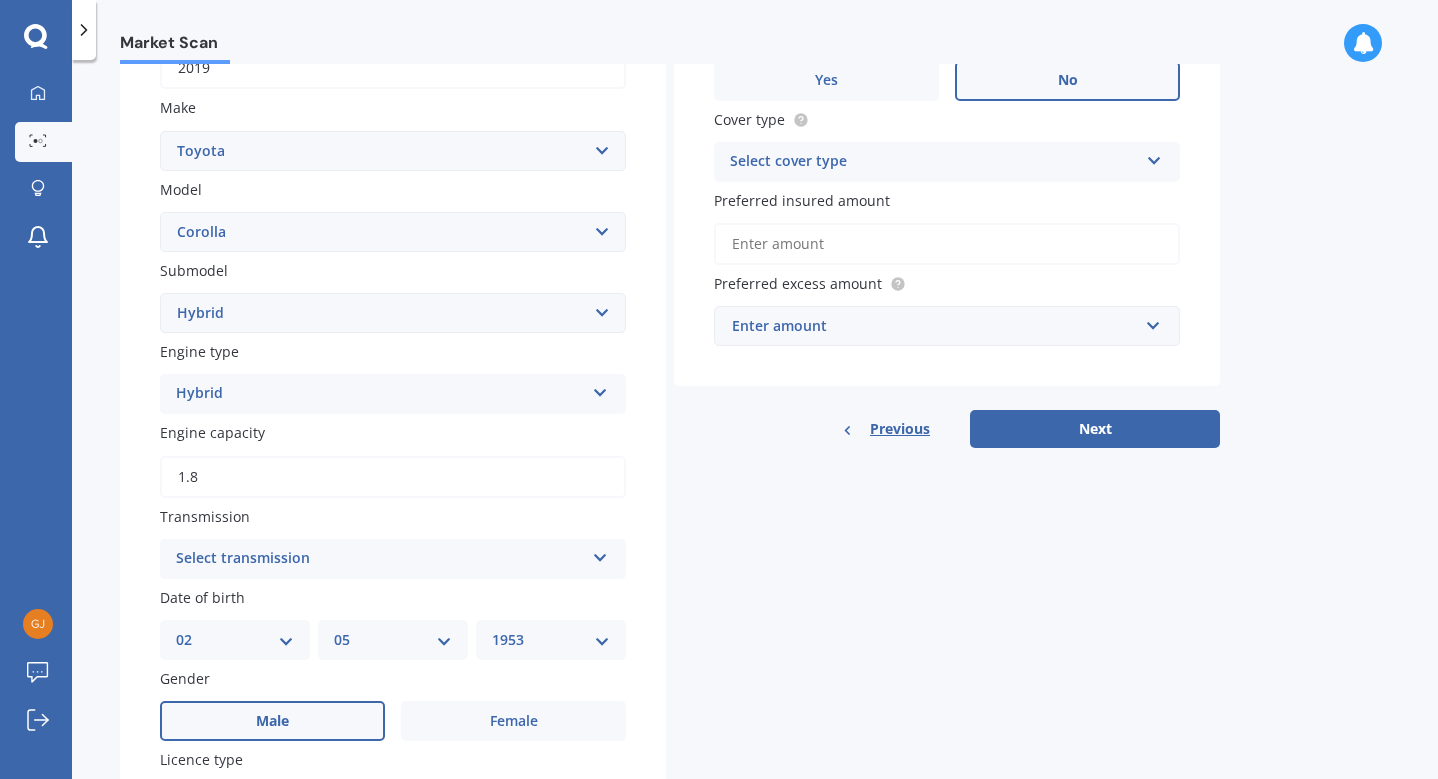 click at bounding box center [600, 389] 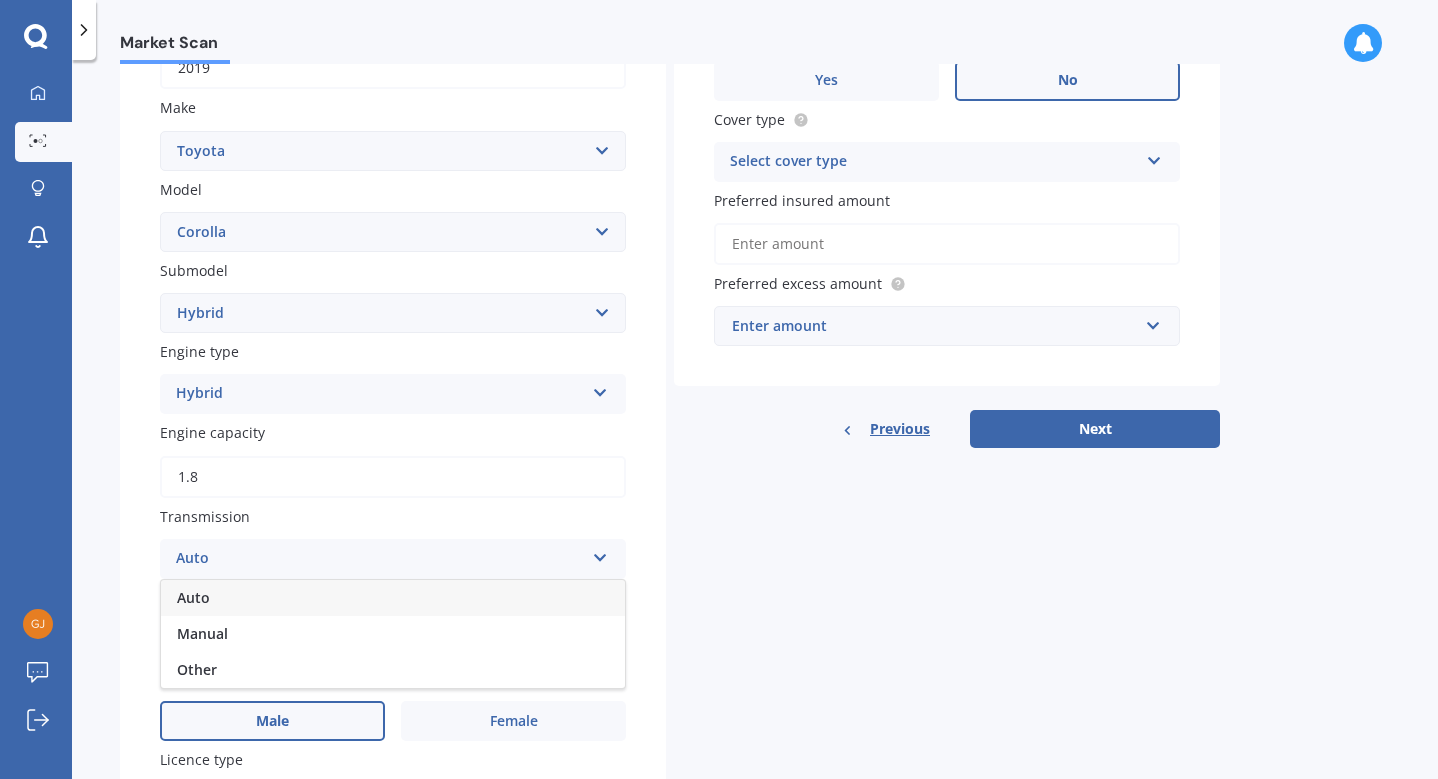 click on "Auto" at bounding box center (380, 559) 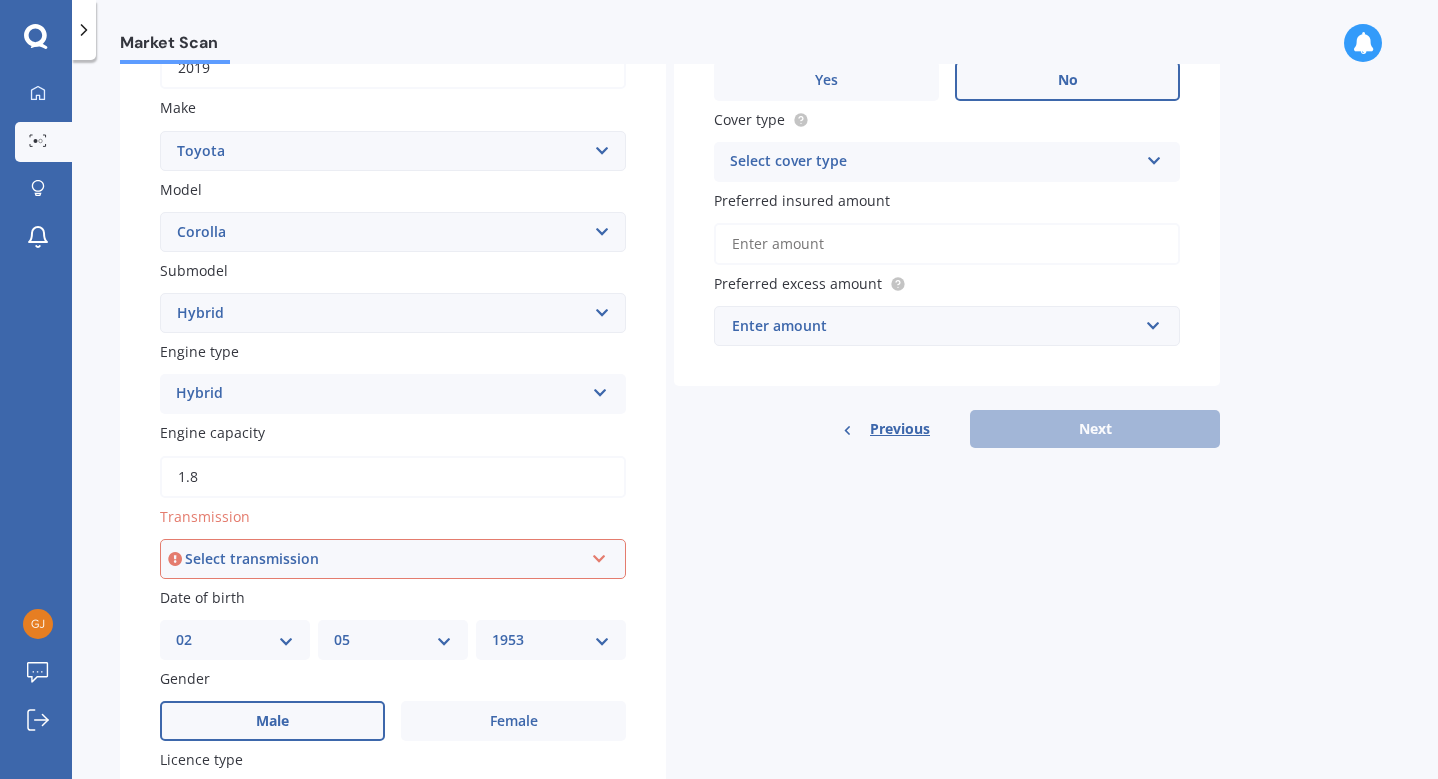 click at bounding box center (599, 555) 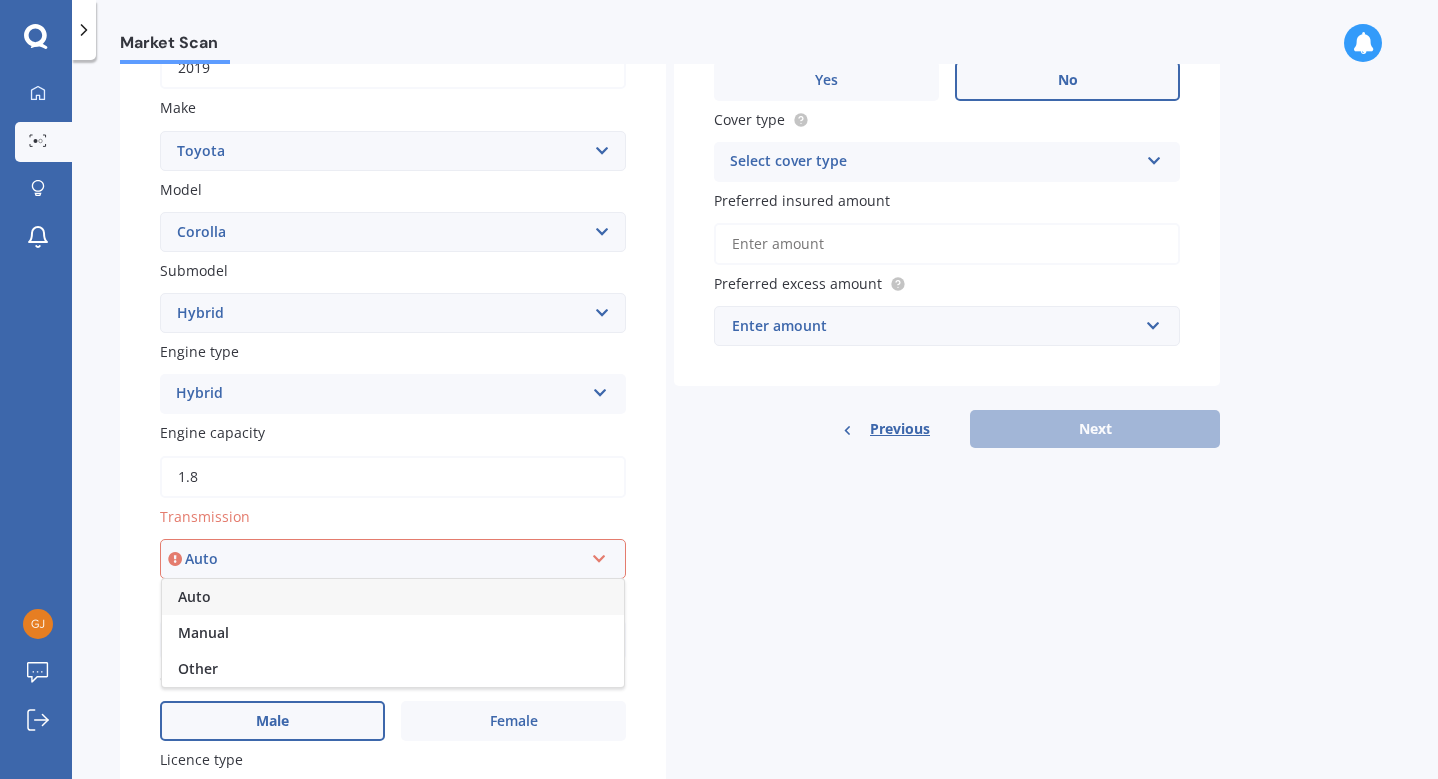click on "Auto" at bounding box center (393, 597) 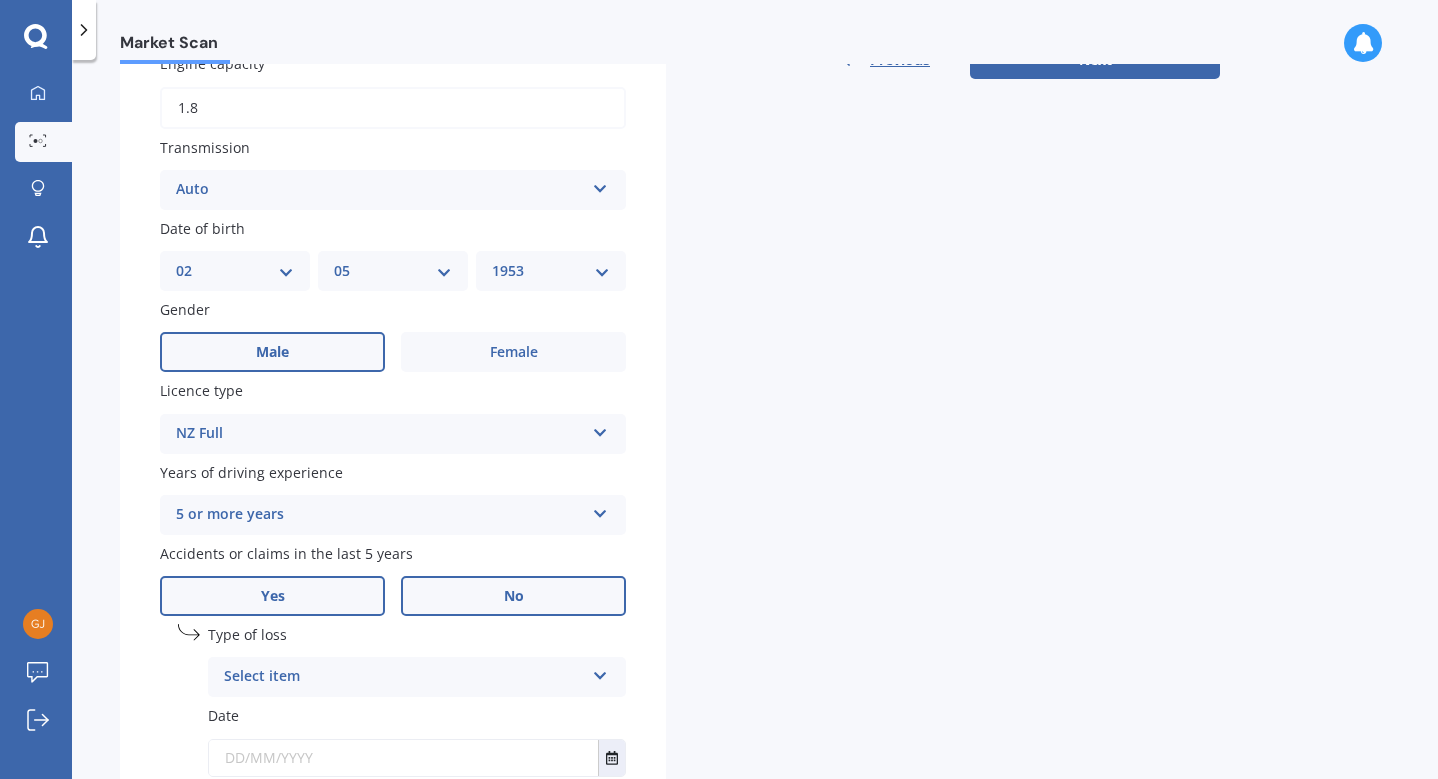 scroll, scrollTop: 722, scrollLeft: 0, axis: vertical 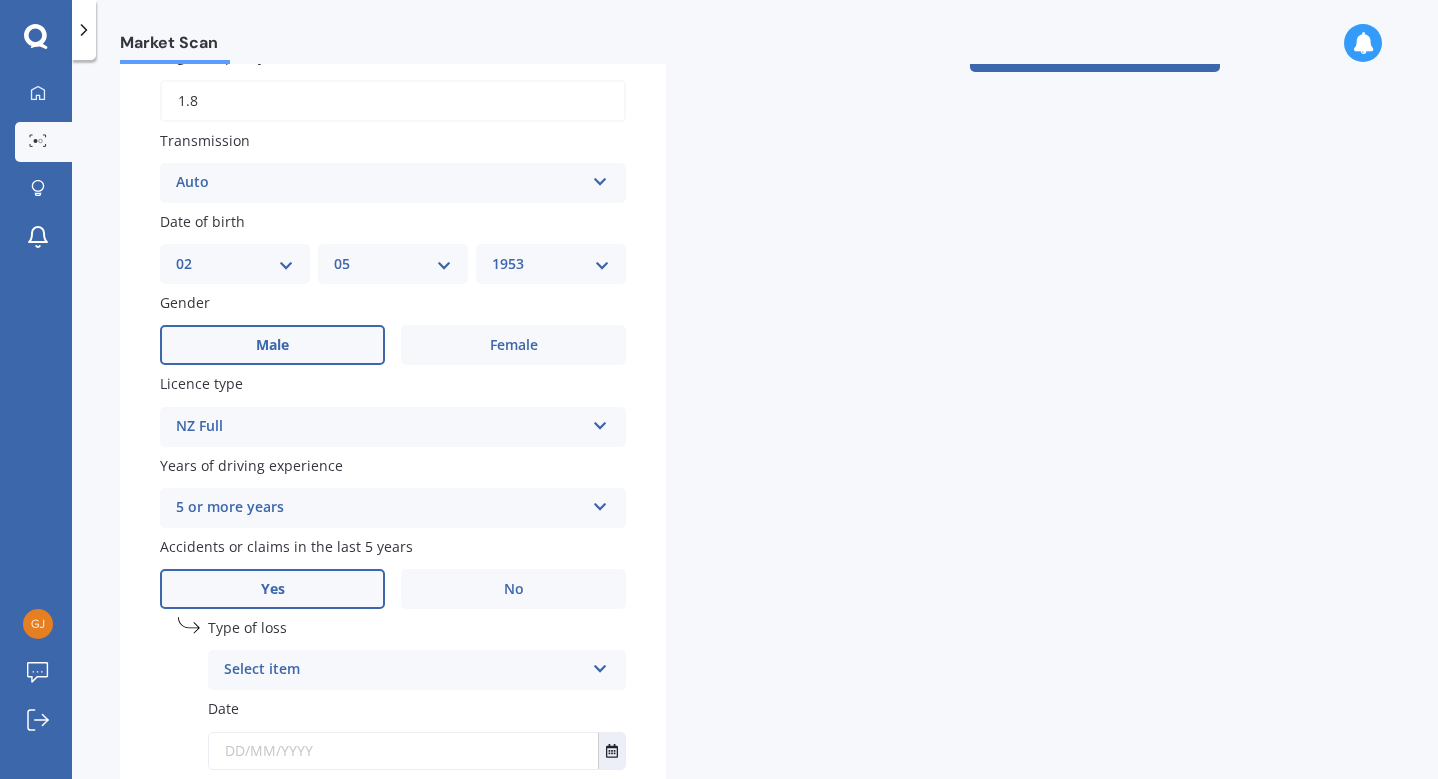click at bounding box center [600, 665] 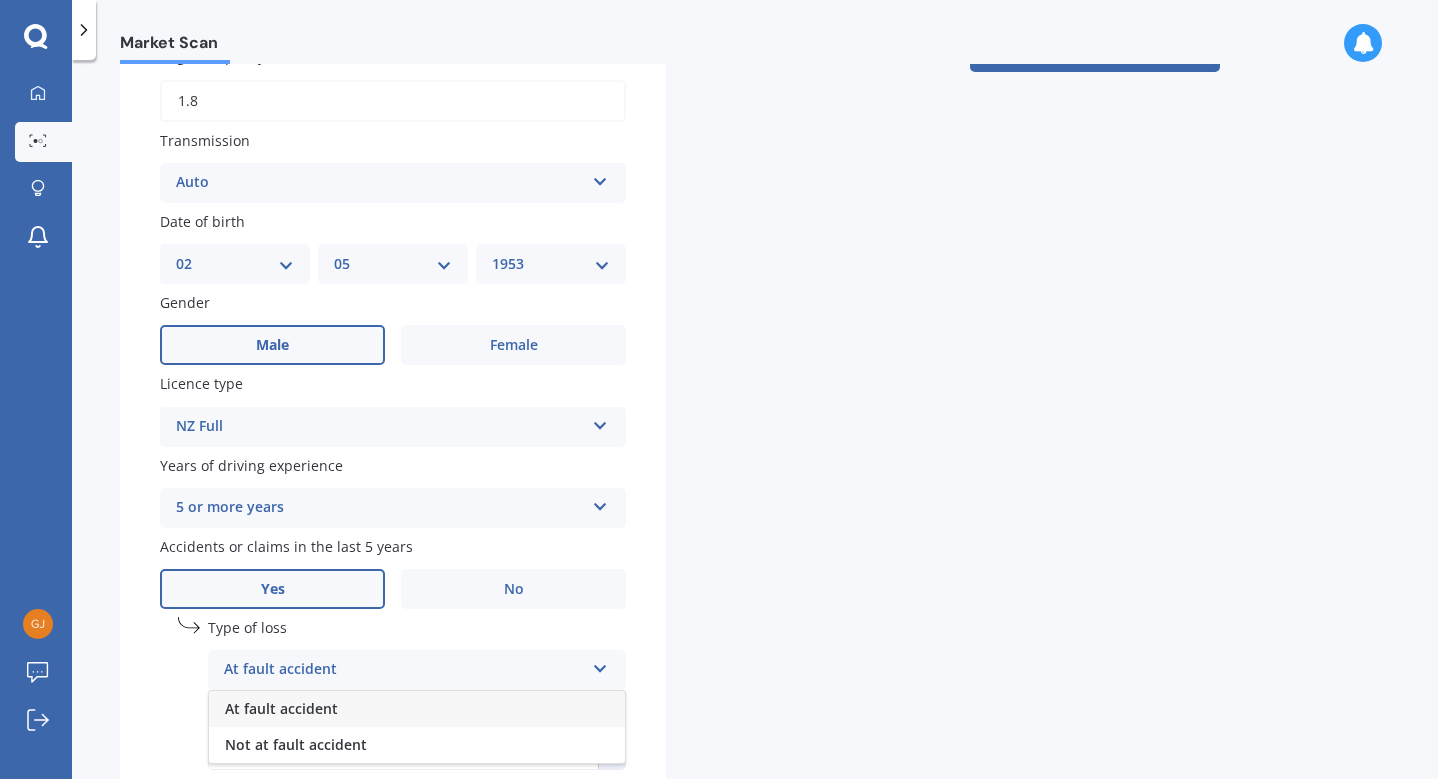 click on "At fault accident" at bounding box center [404, 670] 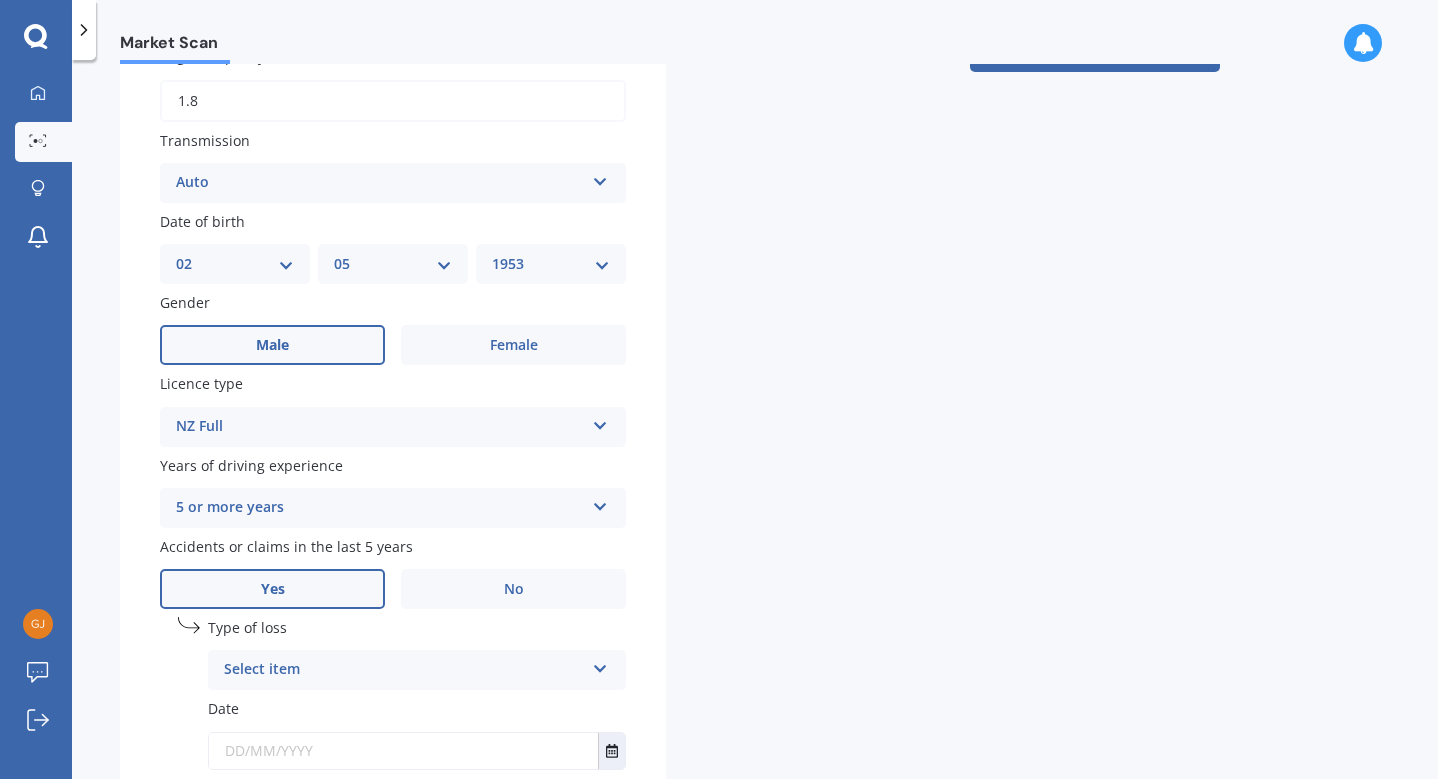 click at bounding box center [600, 665] 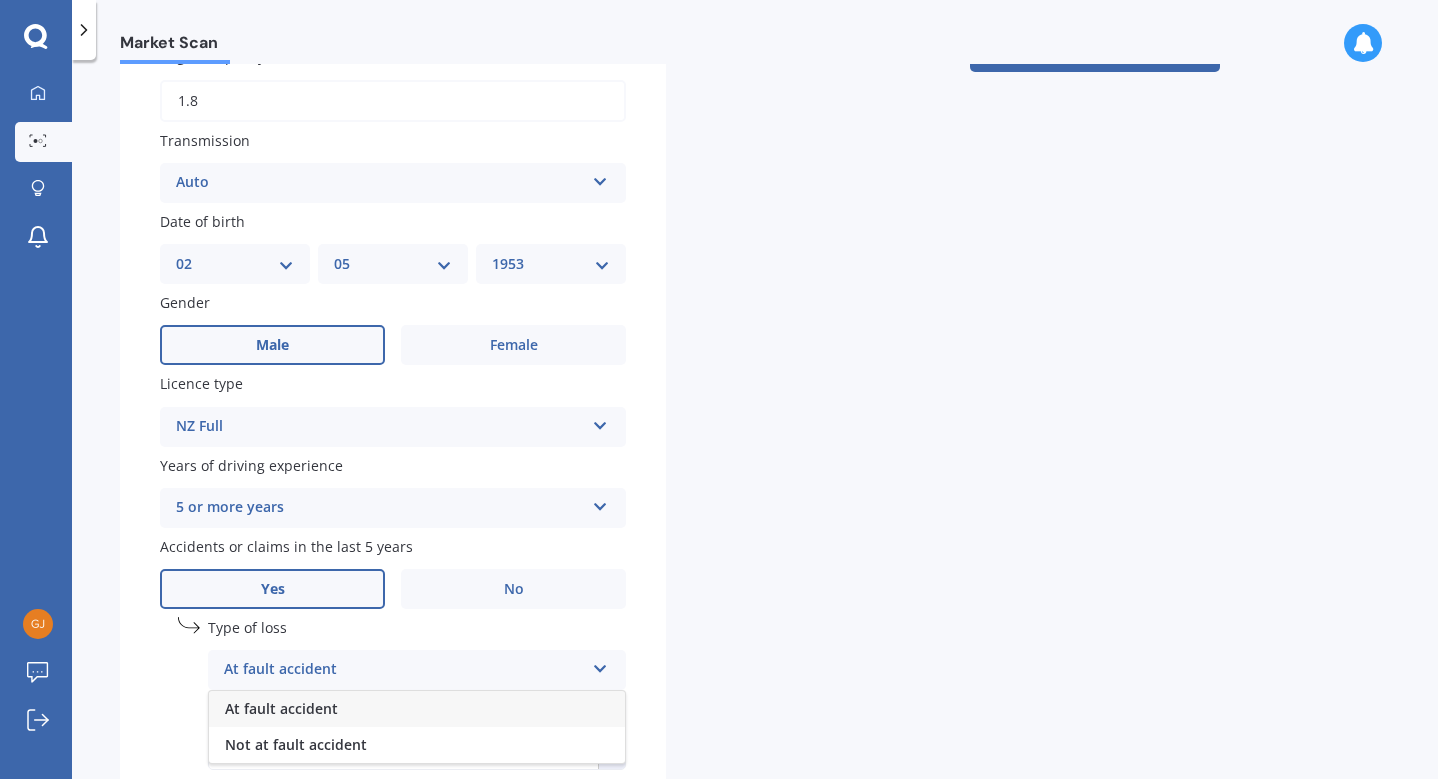 click on "At fault accident" at bounding box center [404, 670] 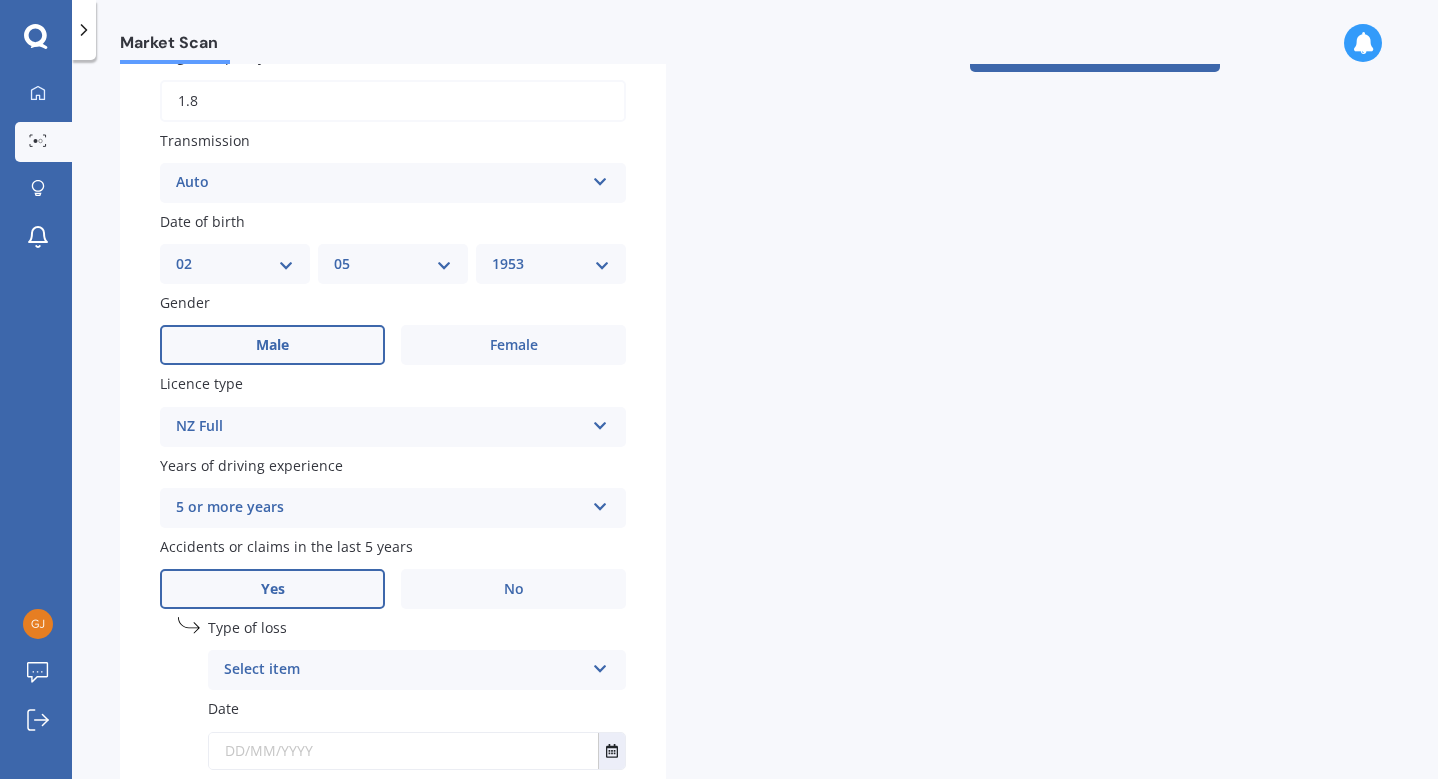 click at bounding box center (600, 665) 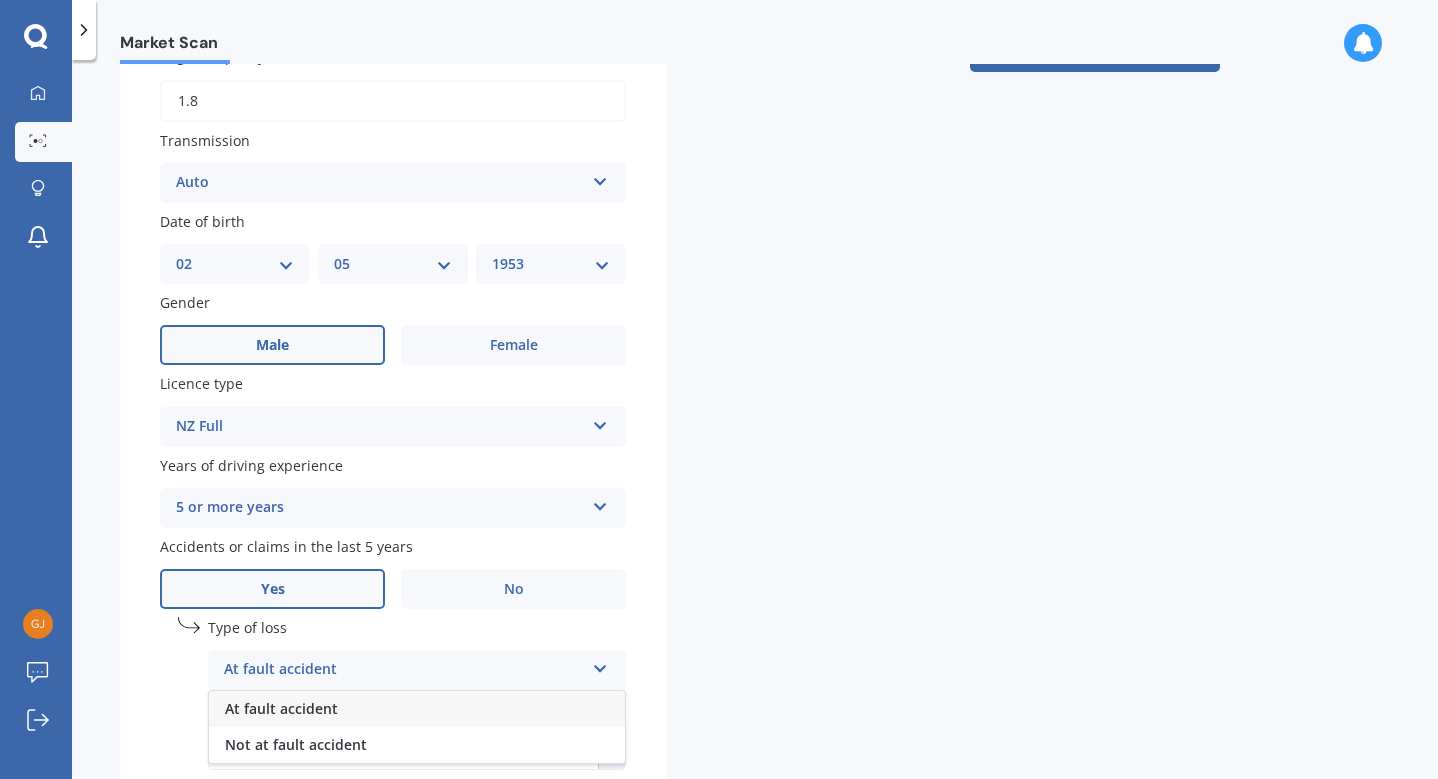 click on "At fault accident" at bounding box center (417, 709) 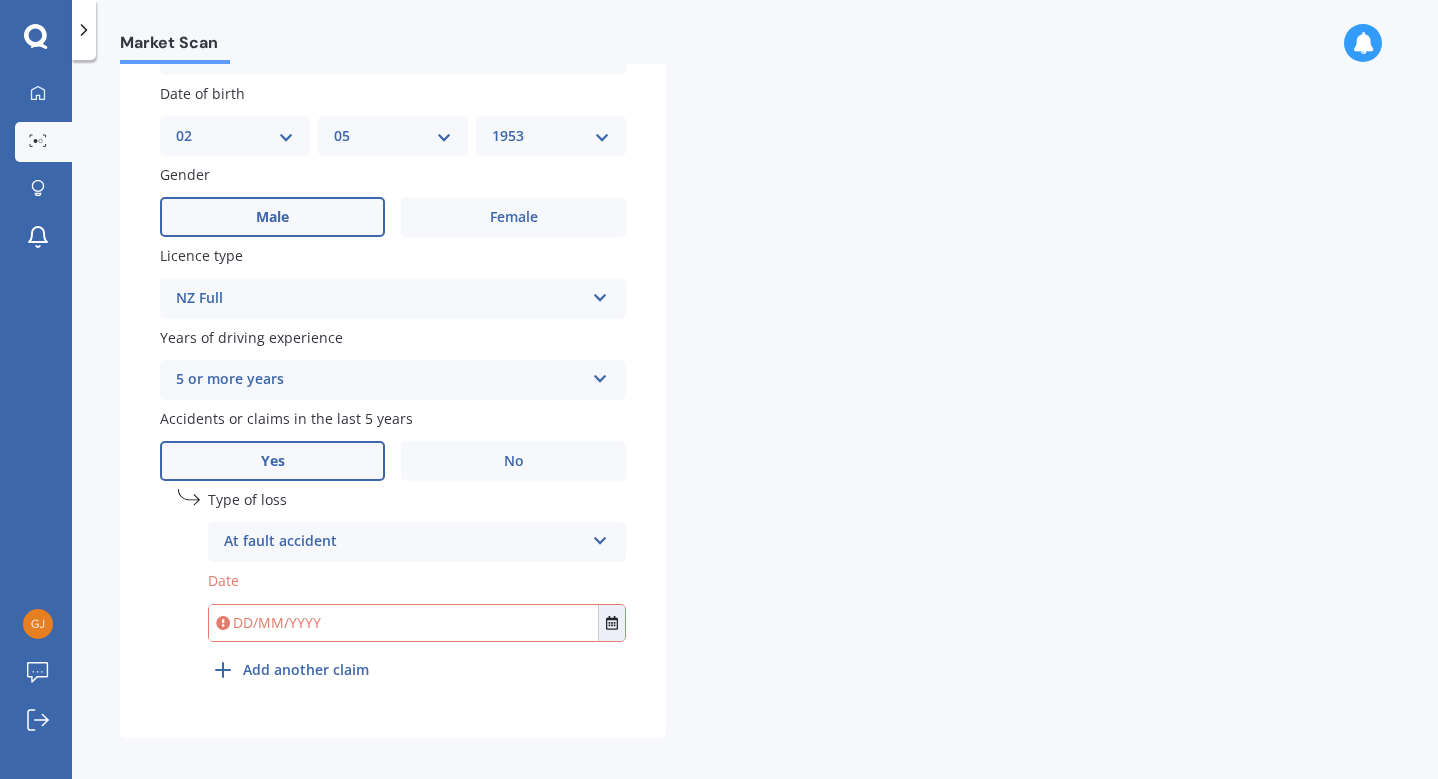 scroll, scrollTop: 849, scrollLeft: 0, axis: vertical 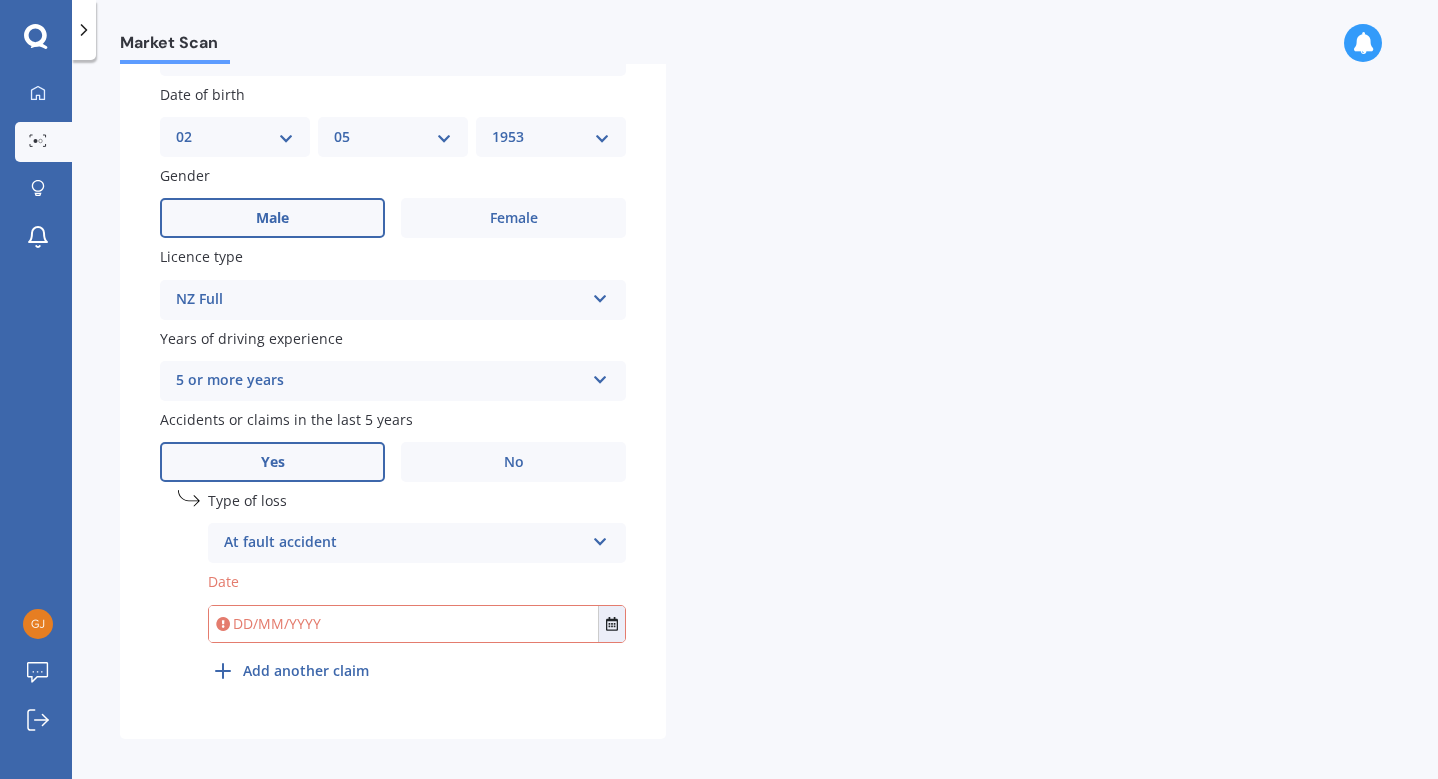 click at bounding box center [403, 624] 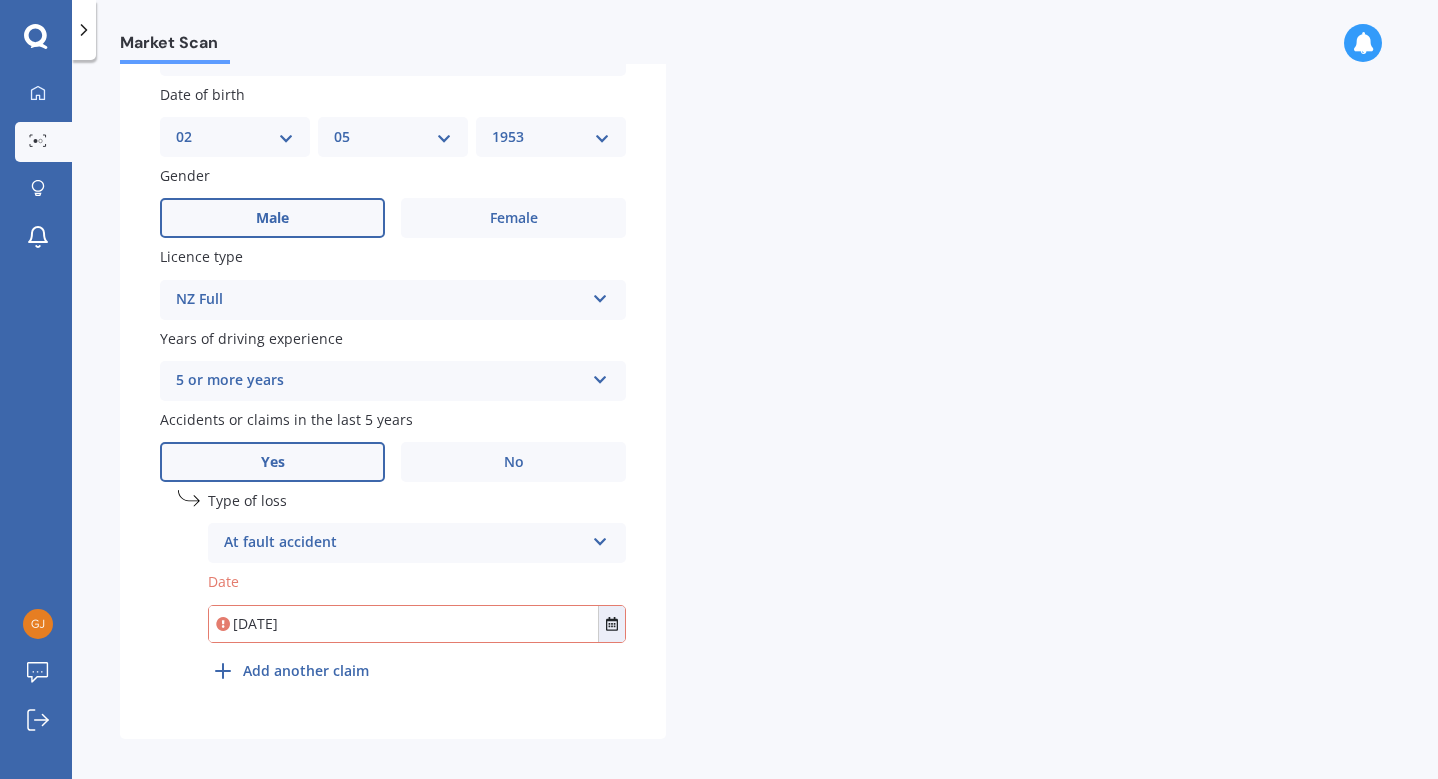scroll, scrollTop: 0, scrollLeft: 0, axis: both 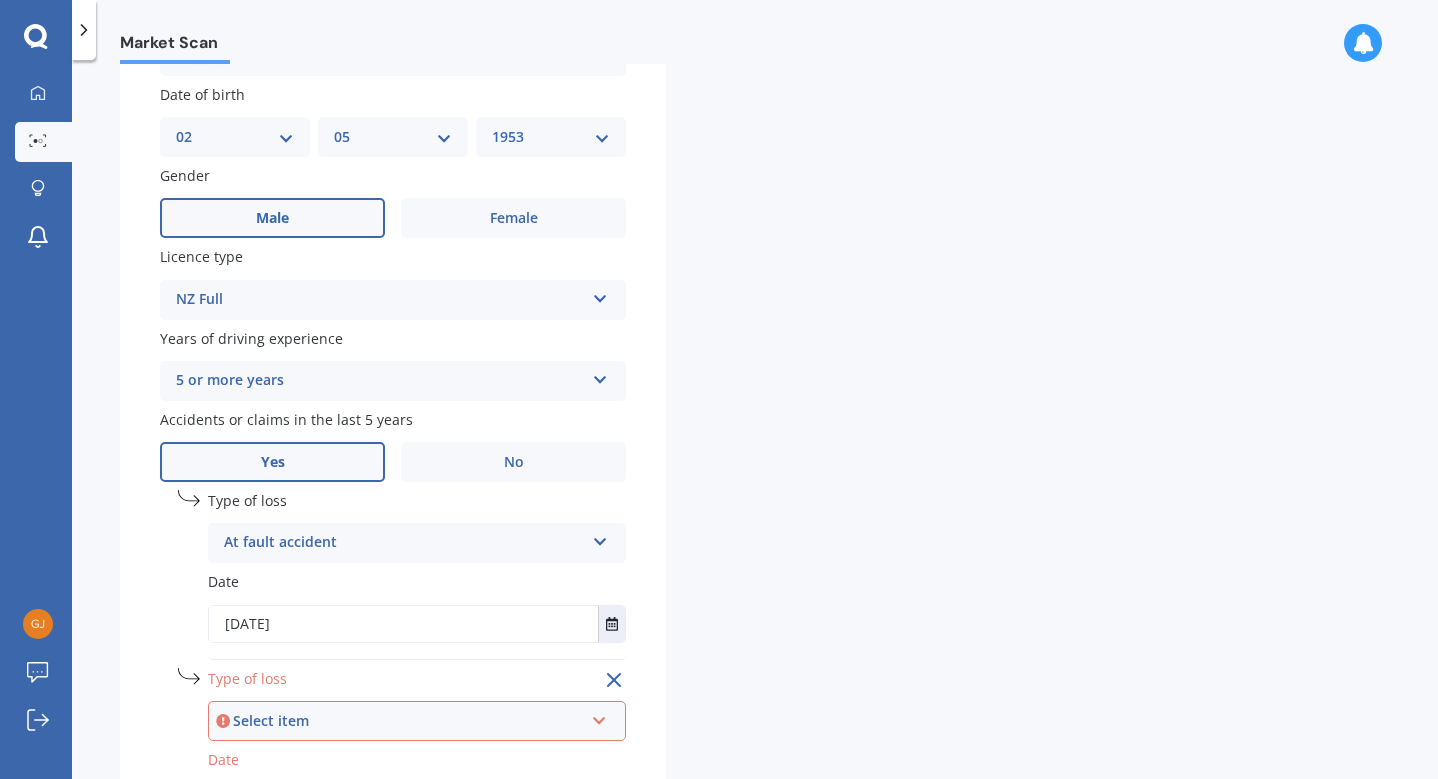 click on "Select item" at bounding box center [408, 721] 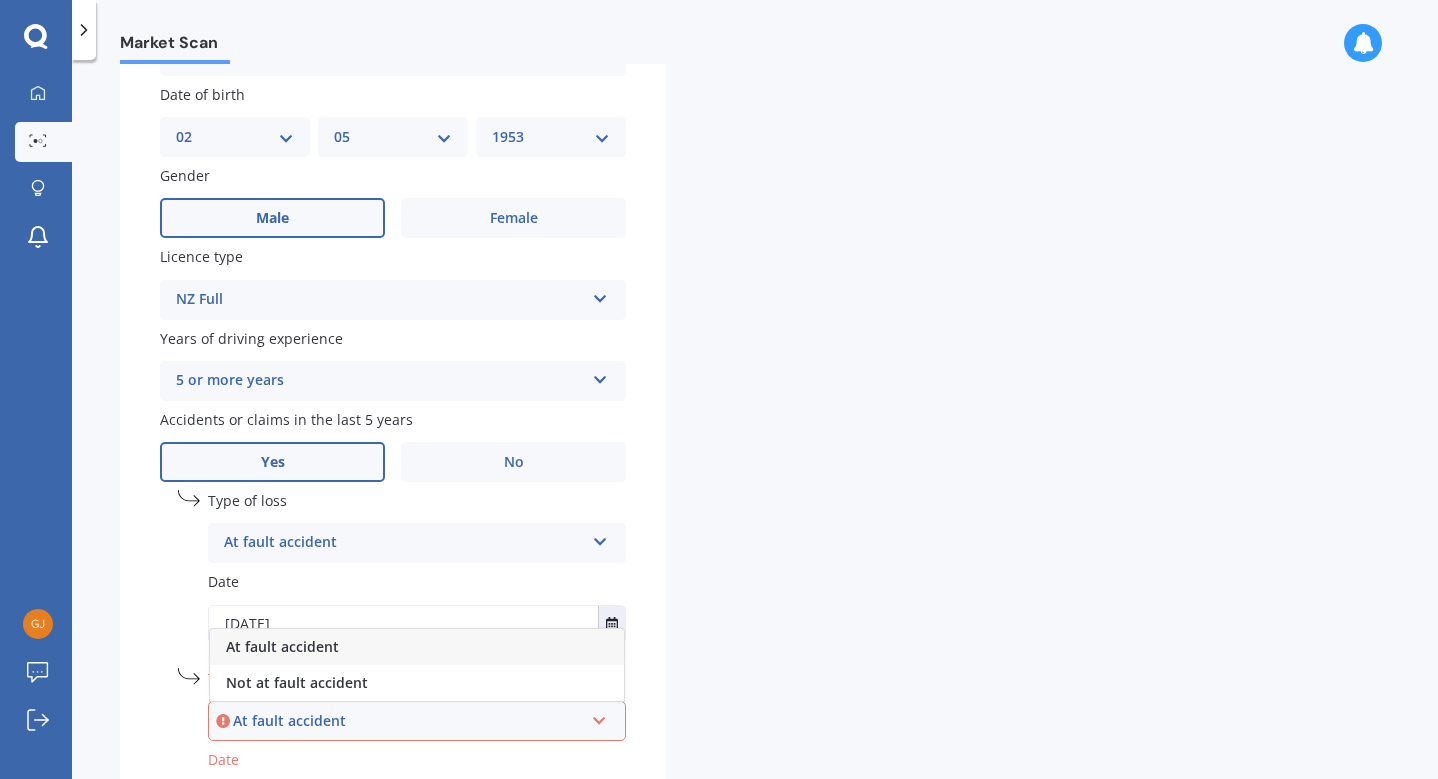 click on "At fault accident" at bounding box center [282, 646] 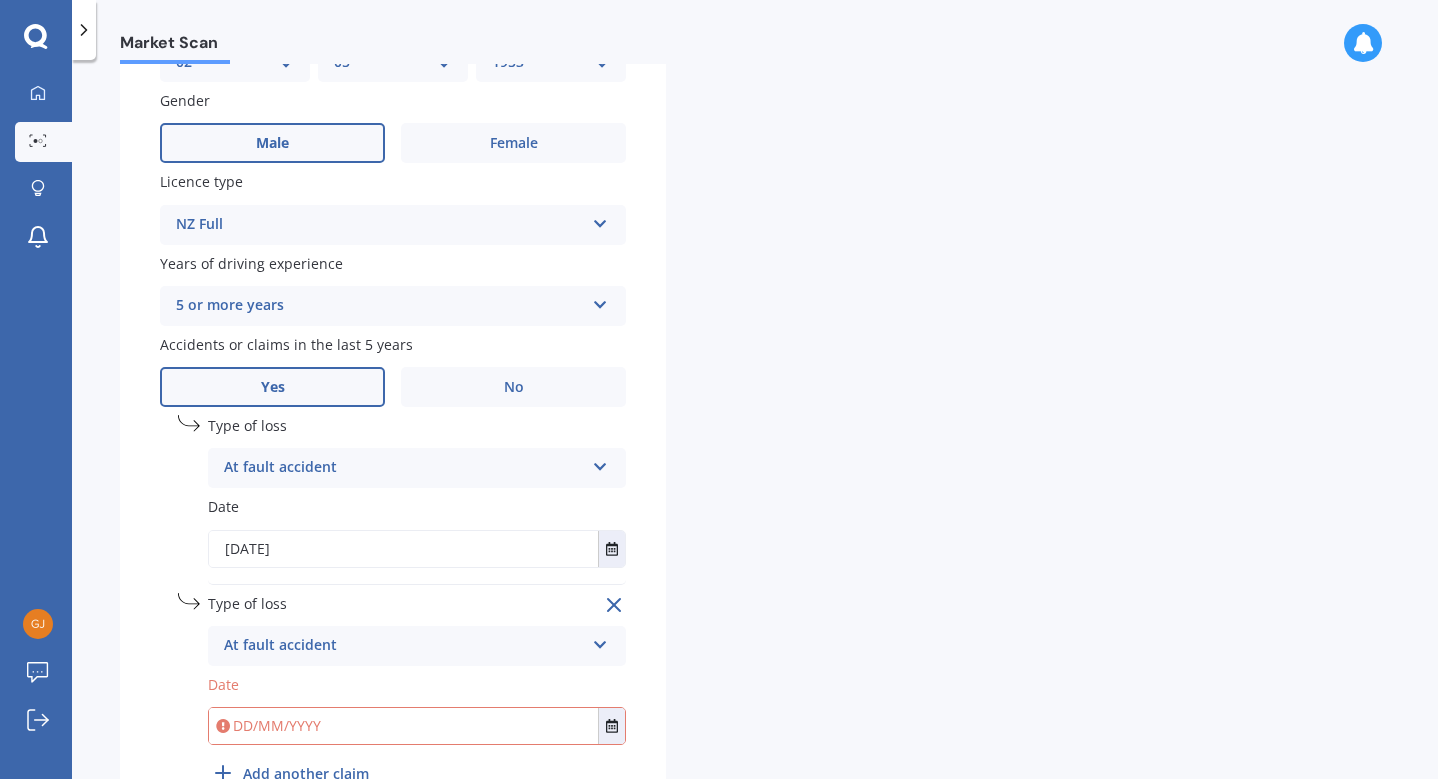 scroll, scrollTop: 933, scrollLeft: 0, axis: vertical 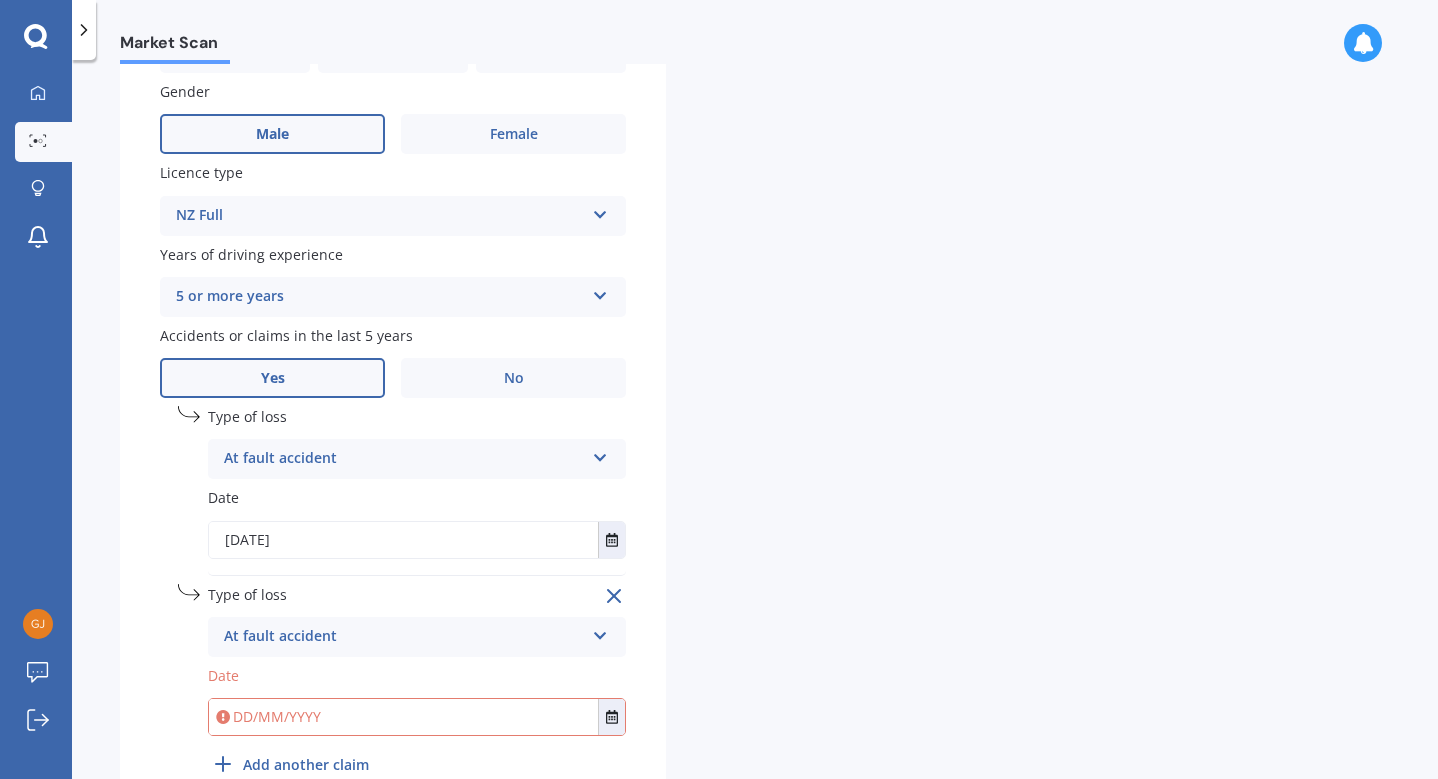 click at bounding box center [403, 717] 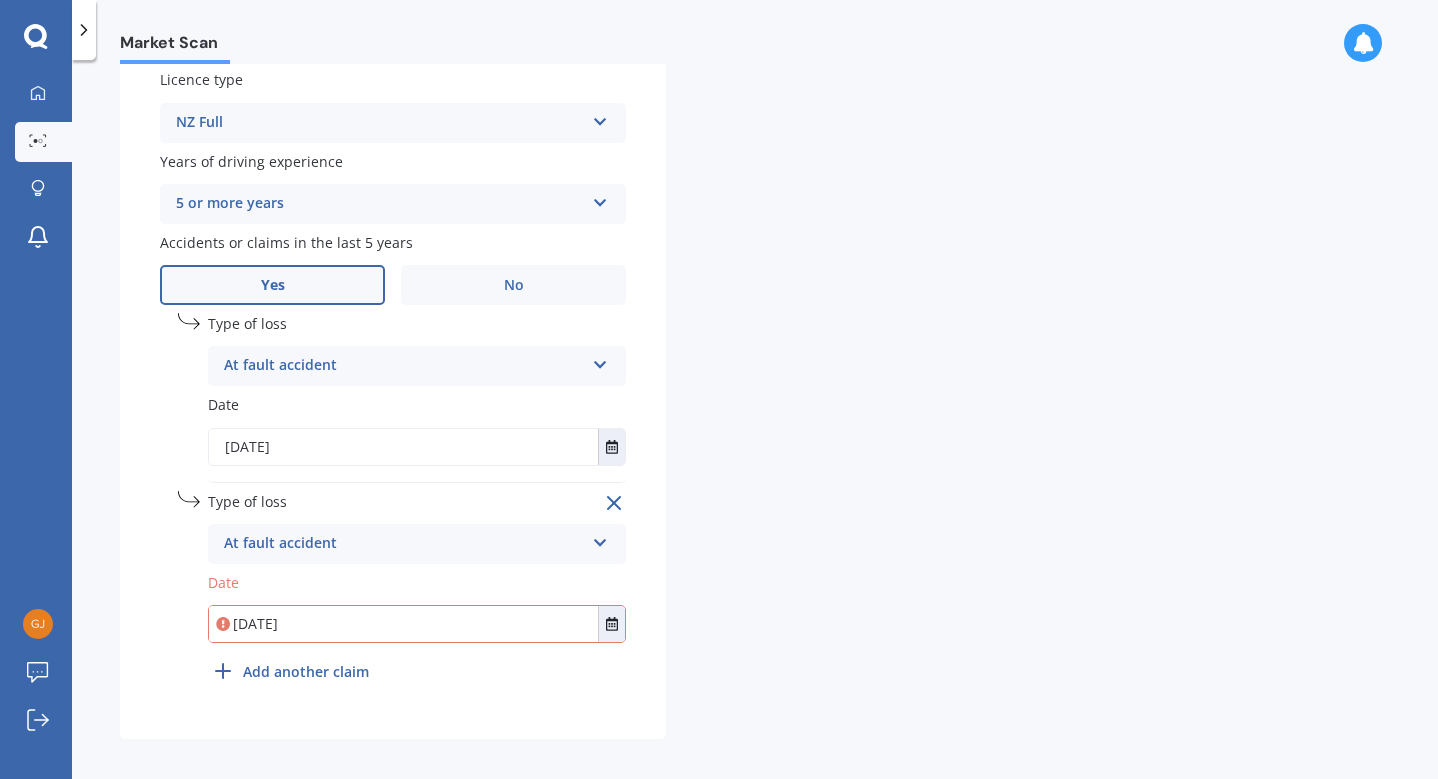 scroll, scrollTop: 1025, scrollLeft: 0, axis: vertical 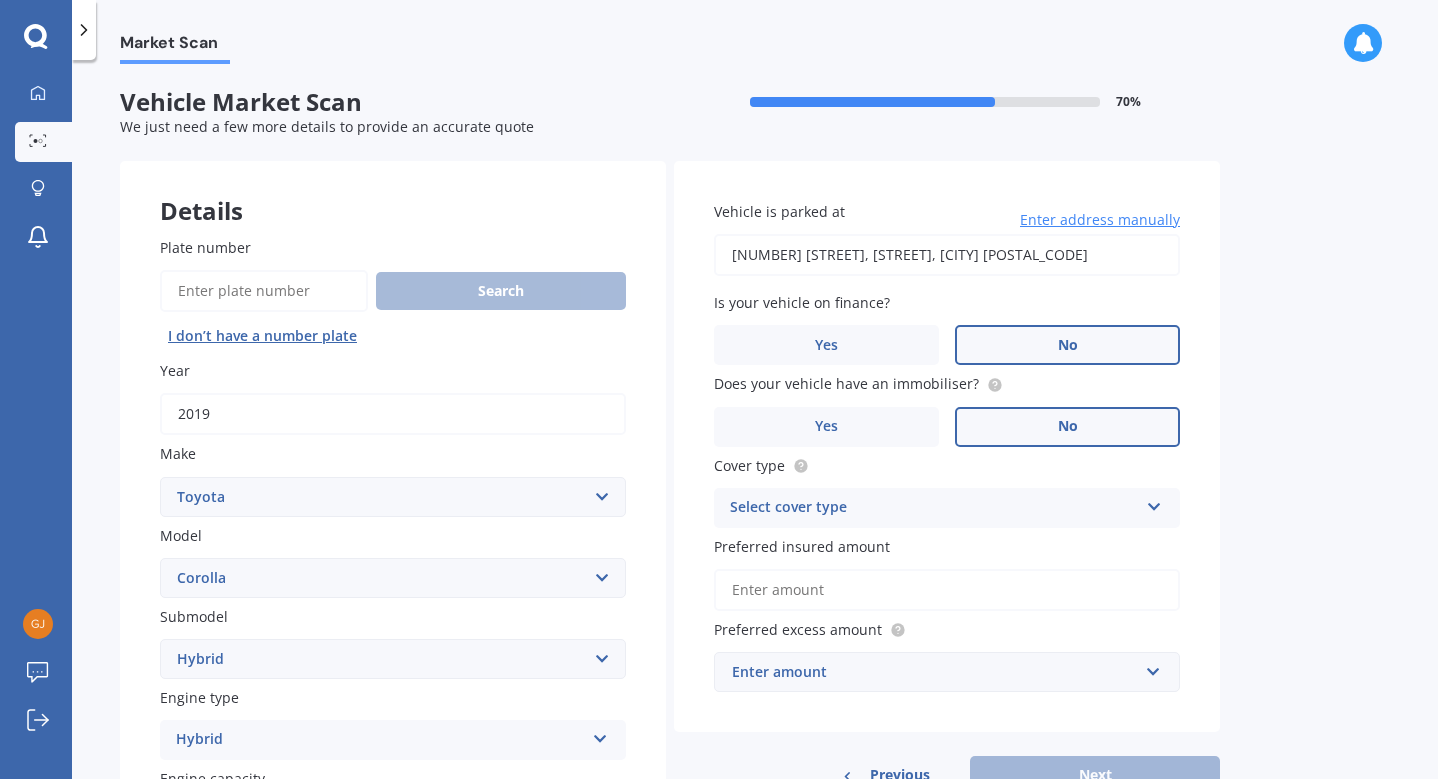 type on "[DATE]" 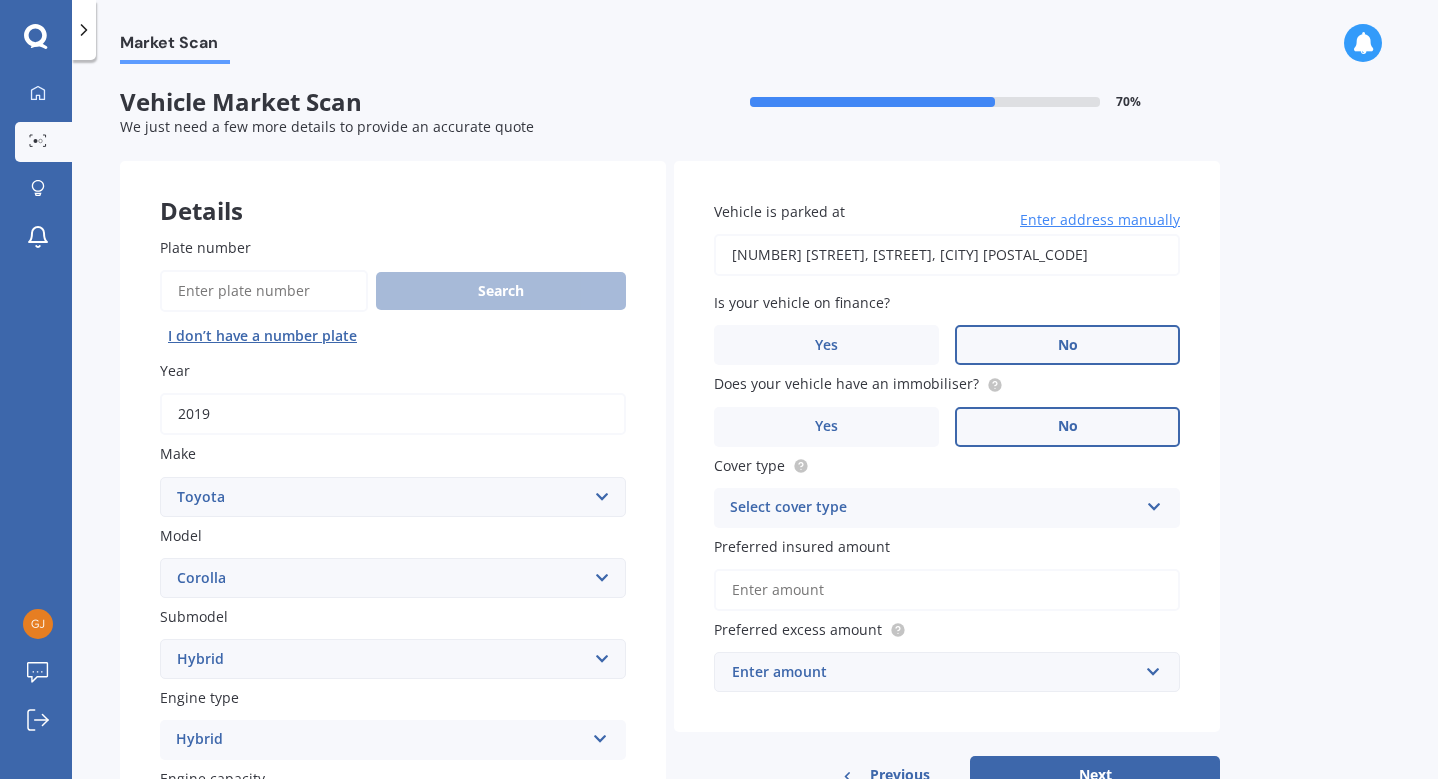 click at bounding box center [600, 735] 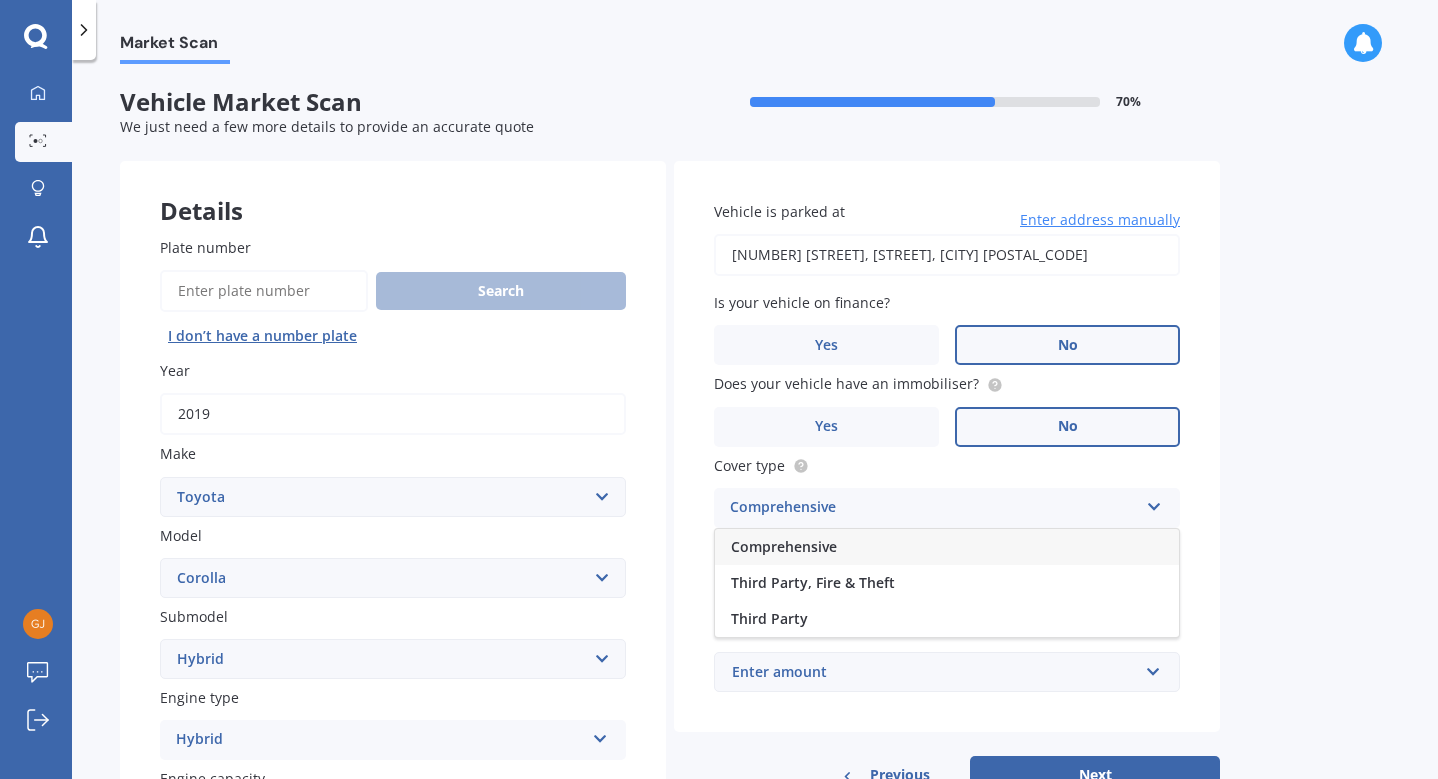click on "Comprehensive" at bounding box center [947, 547] 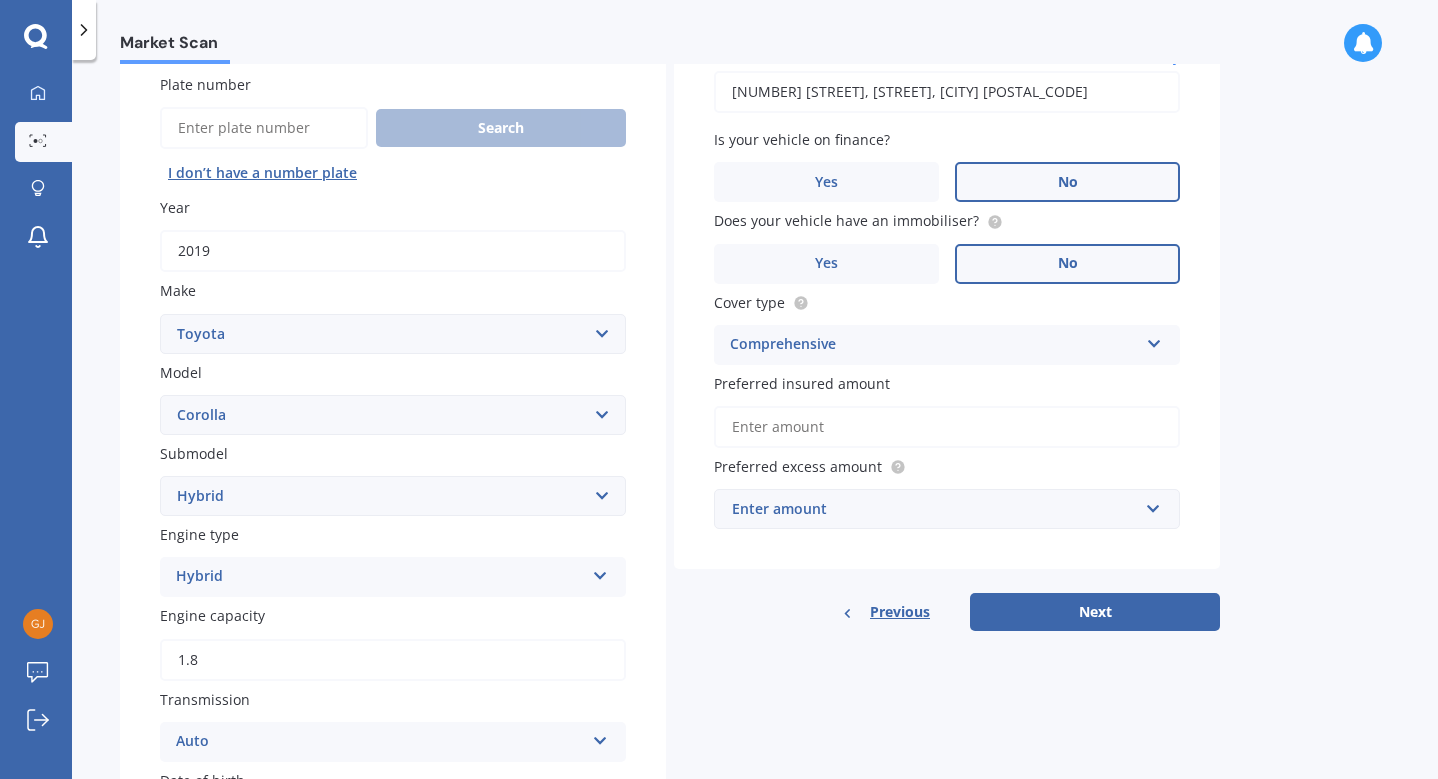scroll, scrollTop: 169, scrollLeft: 0, axis: vertical 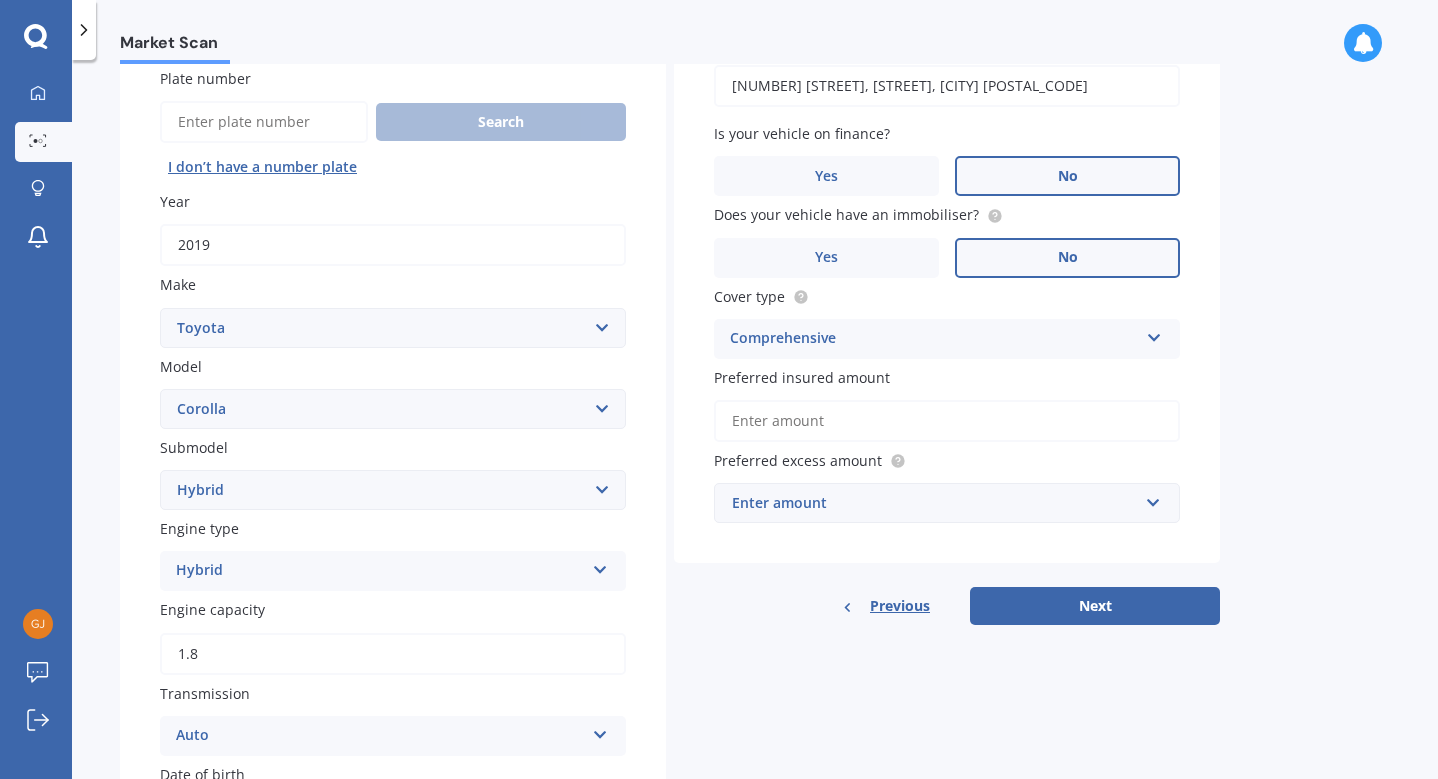 click on "Preferred insured amount" at bounding box center [947, 421] 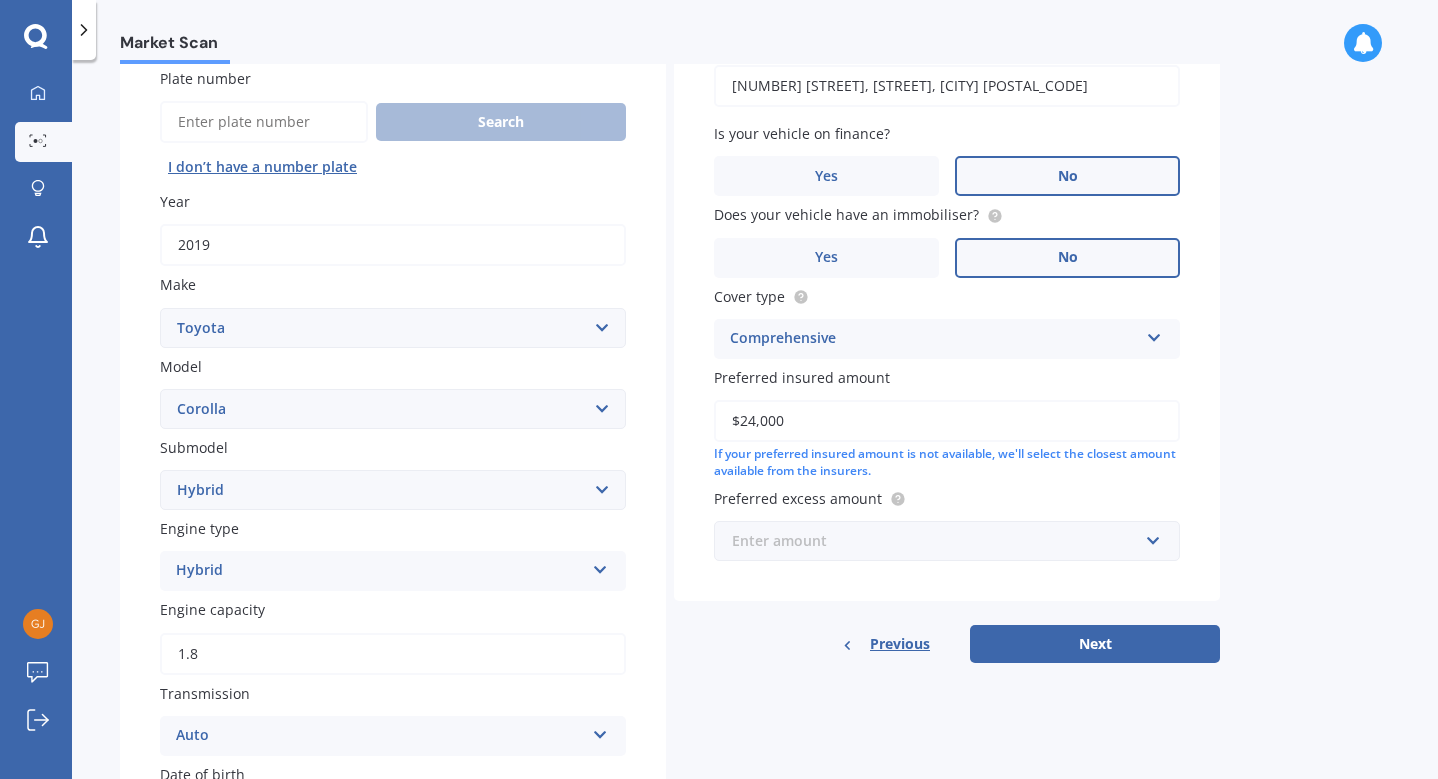 click at bounding box center (940, 541) 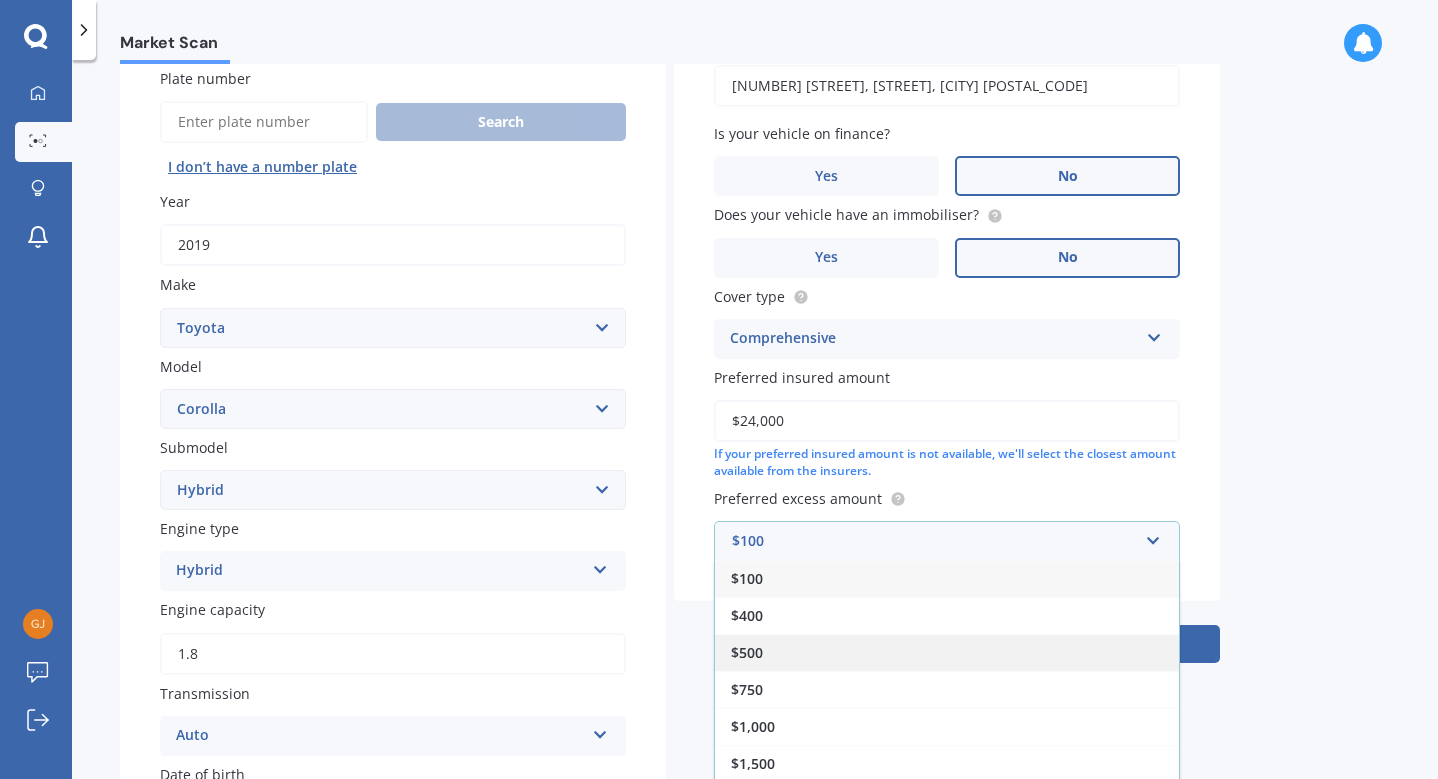 click on "$500" at bounding box center (947, 652) 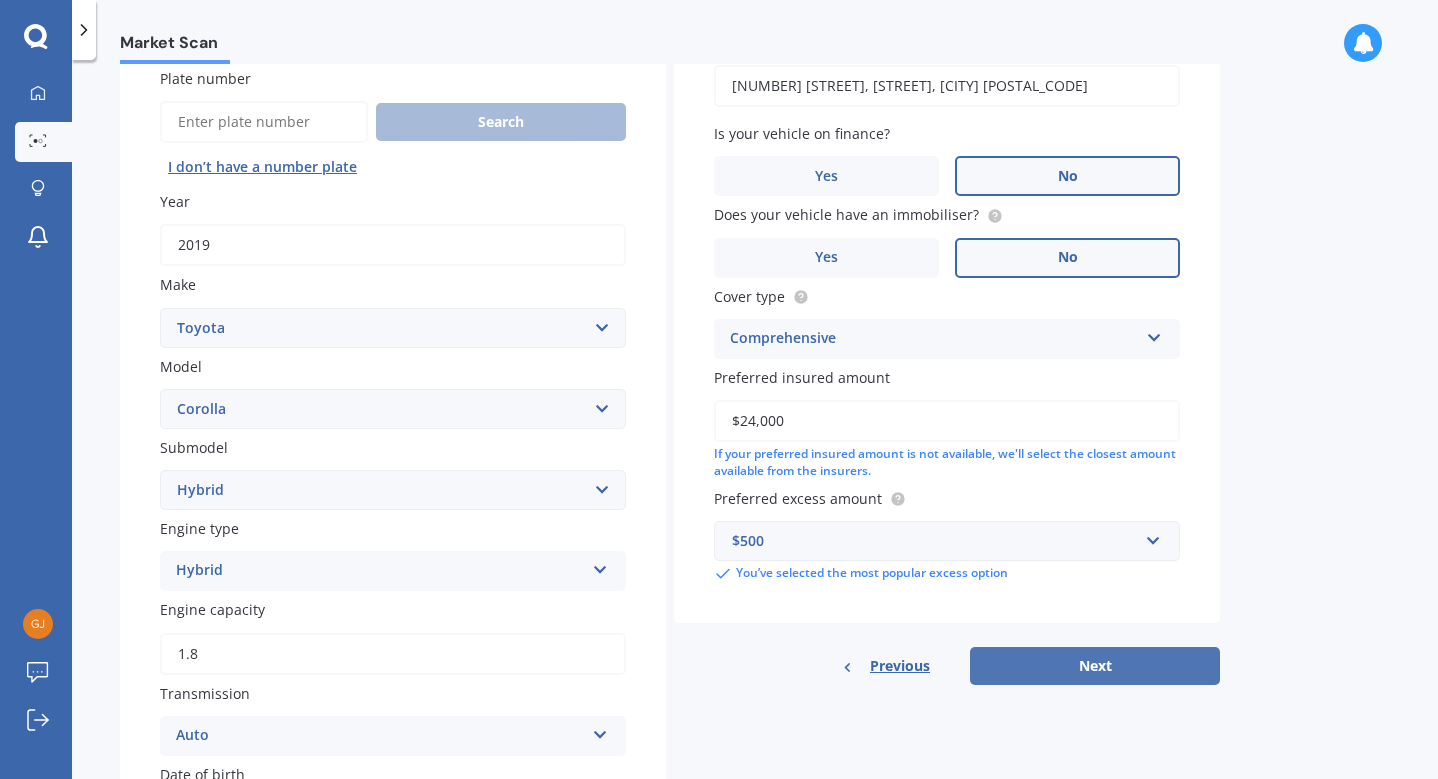 click on "Next" at bounding box center [1095, 666] 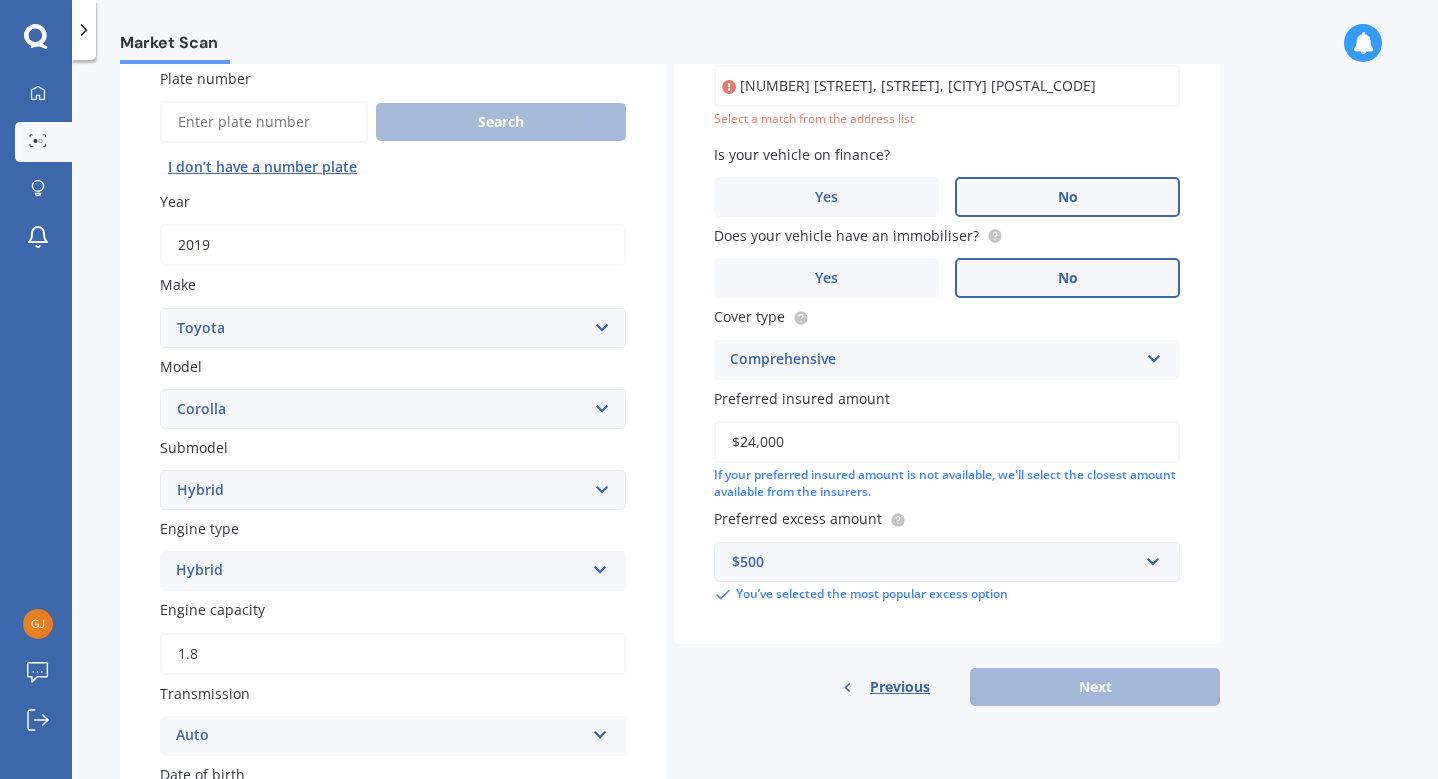 scroll, scrollTop: 135, scrollLeft: 0, axis: vertical 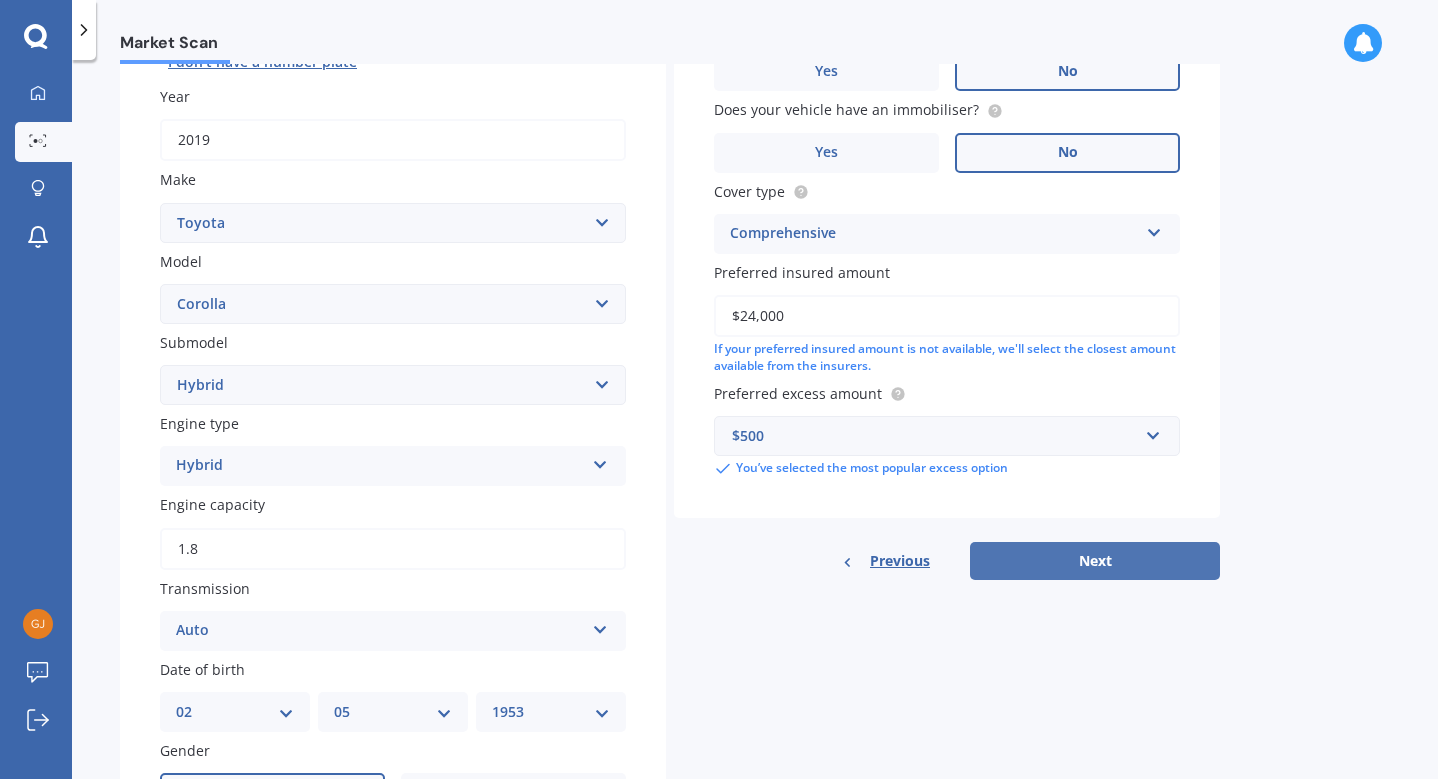 click on "Next" at bounding box center (1095, 561) 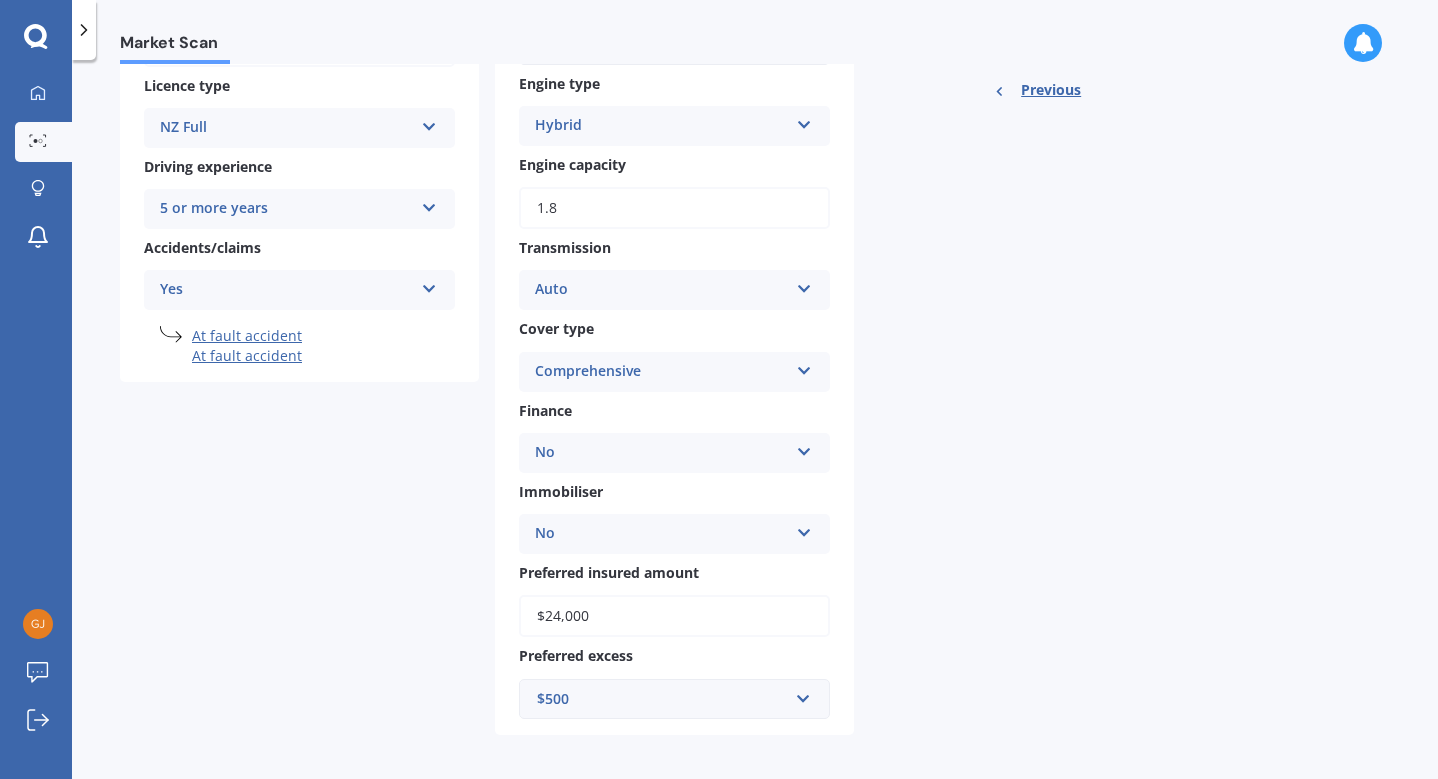 scroll, scrollTop: 347, scrollLeft: 0, axis: vertical 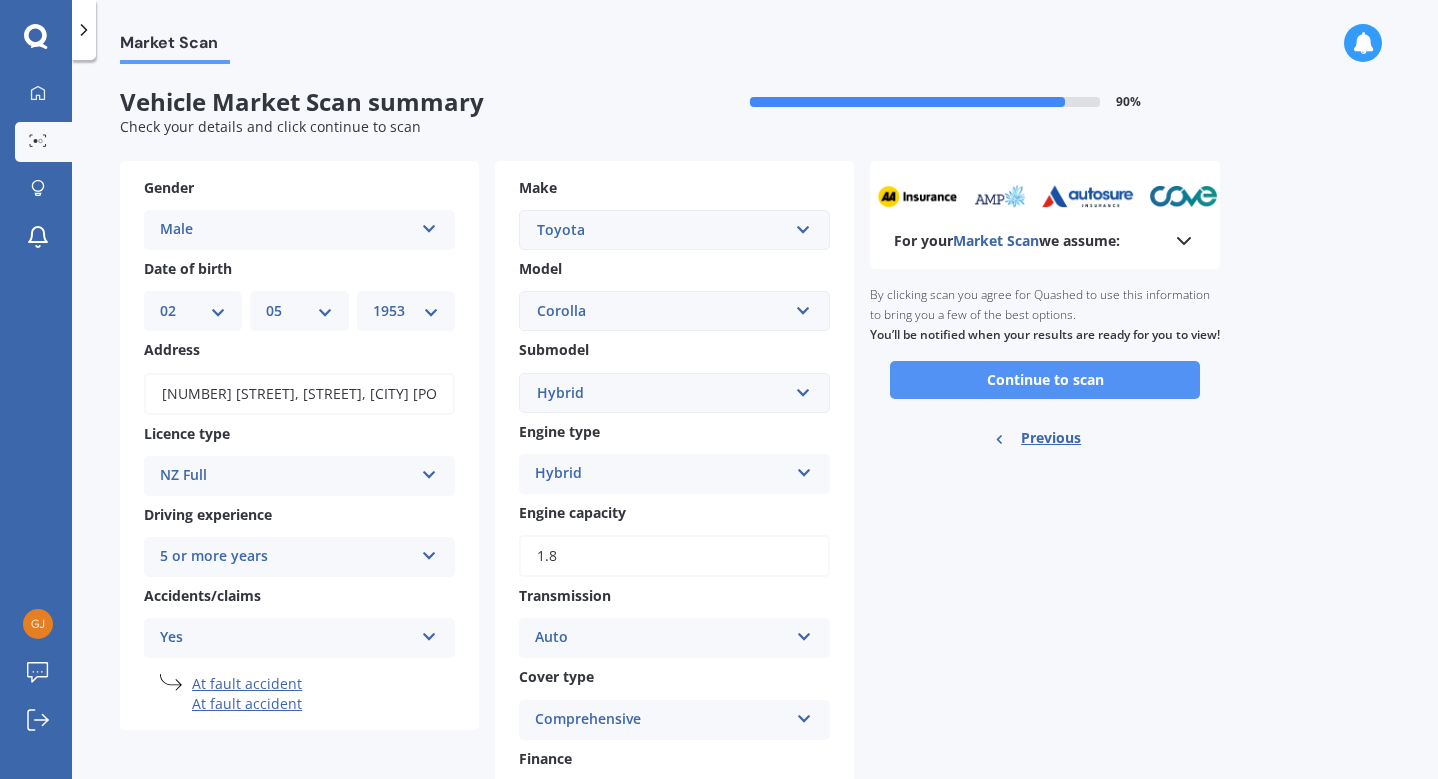 click on "Continue to scan" at bounding box center (1045, 380) 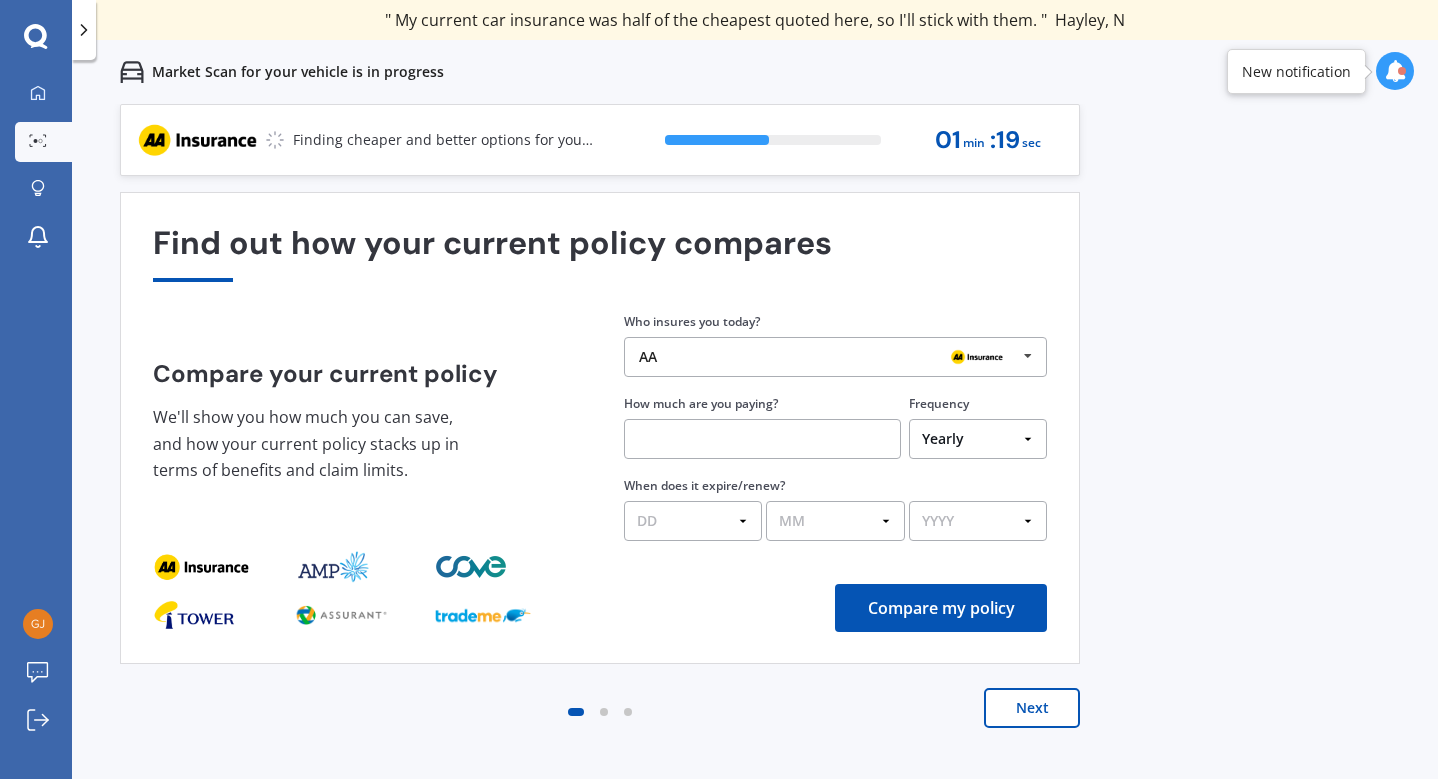 scroll, scrollTop: 0, scrollLeft: 0, axis: both 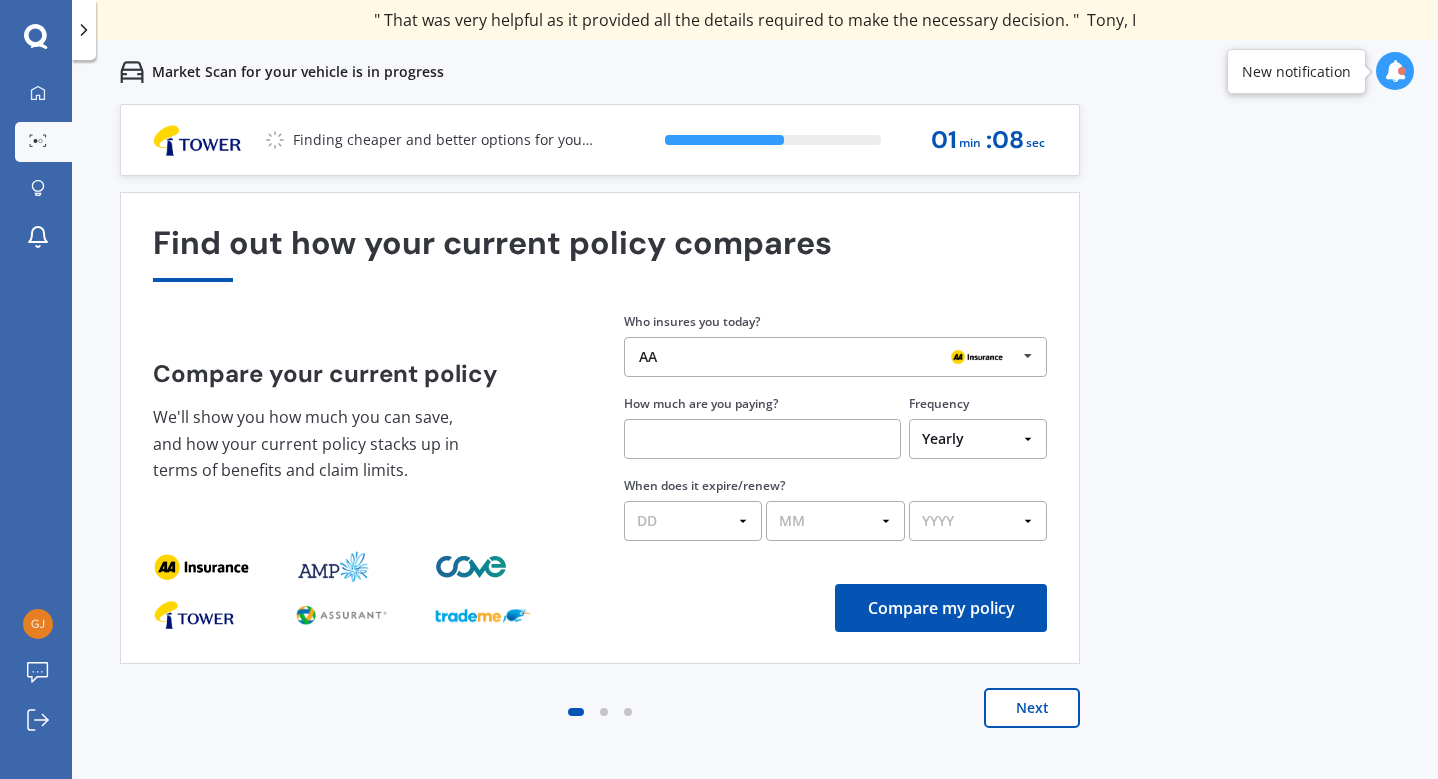 click at bounding box center (1395, 71) 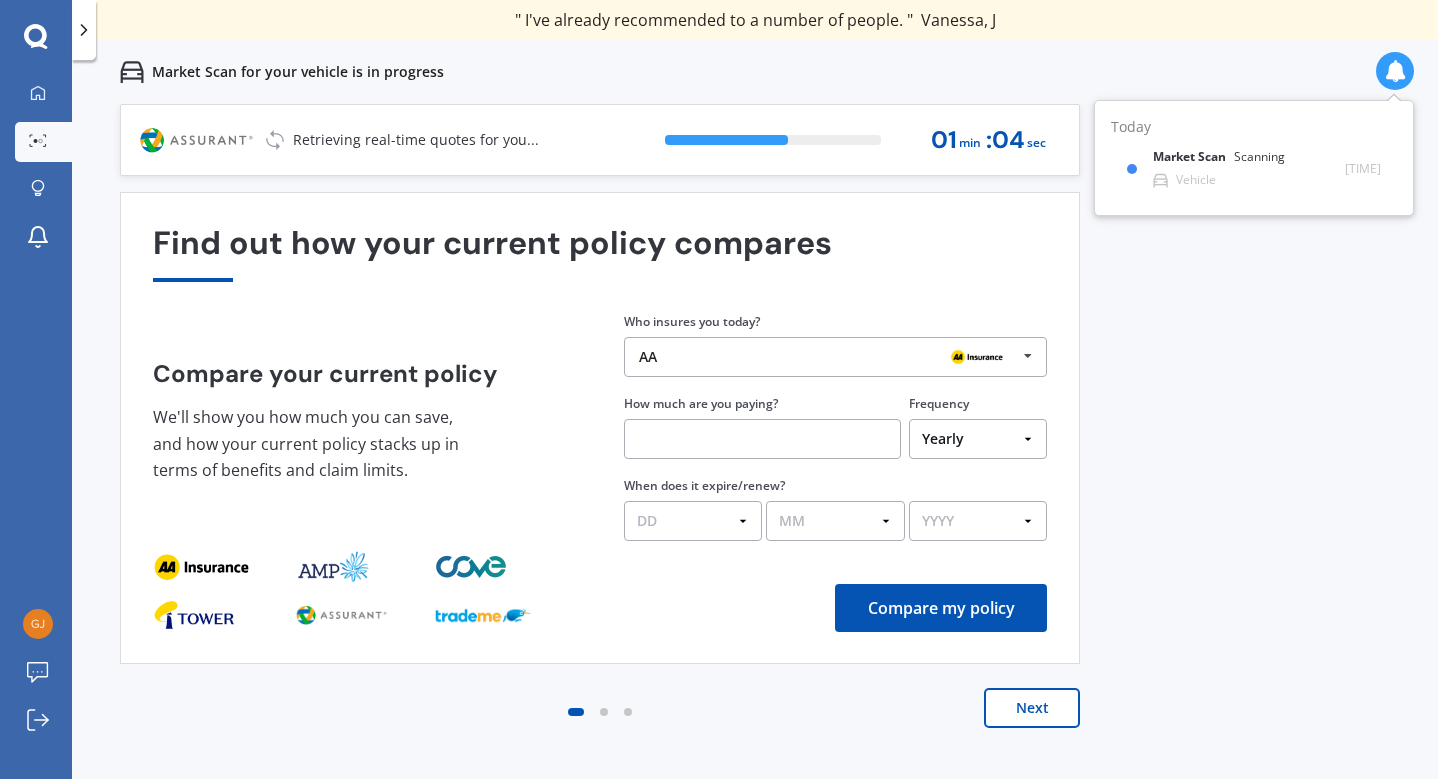 click on "Vehicle insurance Expired - renew now
Previous 60,000+ Kiwis have signed up to shop and save on insurance with us " Helpful tool, just that my current insurance is cheaper. " [LAST], [INITIAL] " I have already recommended Quashed to many family and friends. This is fantastic. Thank you. " [LAST], [INITIAL] " A very useful tool and is easy to use. Highly recommended! " [LAST], [INITIAL] " Useful tool to check whether our current prices are competitive - which they are. " [LAST], [INITIAL] " My current car insurance was half of the cheapest quoted here, so I'll stick with them. " [LAST], [INITIAL] " Gave exactly the same results. " [LAST], [INITIAL] " It's pretty accurate. Good service. " [LAST], [INITIAL] " That was very helpful as it provided all the details required to make the necessary decision. " [LAST], [INITIAL] " I've already recommended to a number of people. " [LAST], [INITIAL] " Good to know my existing cover is so good! " [LAST], [INITIAL] " Excellent site! I saved $300 off my existing policy. " [LAST], [INITIAL] " Great stuff team! first time using it, and it was very clear and concise. " [LAST], [INITIAL]   Next 57 % 01 min :  04 sec" at bounding box center (755, 463) 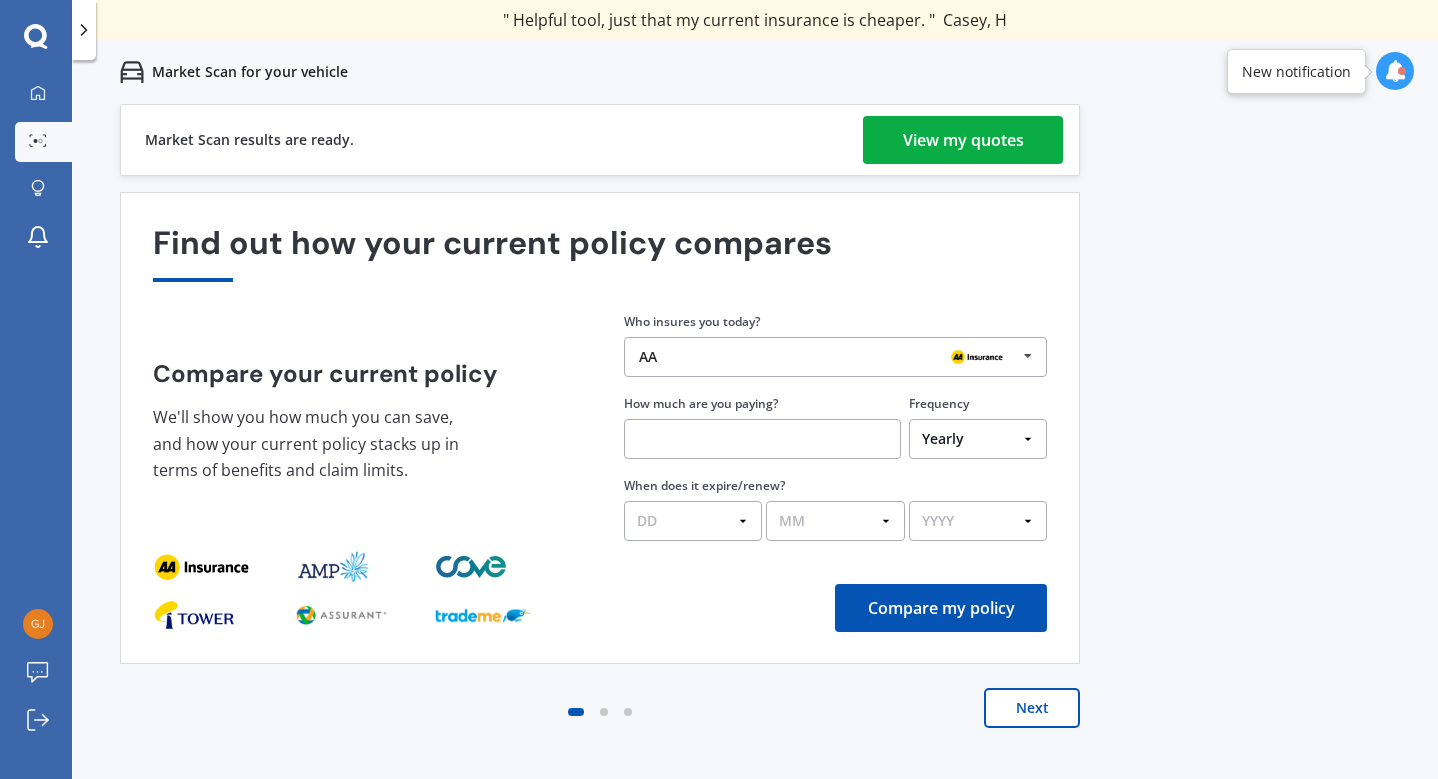click on "View my quotes" at bounding box center (963, 140) 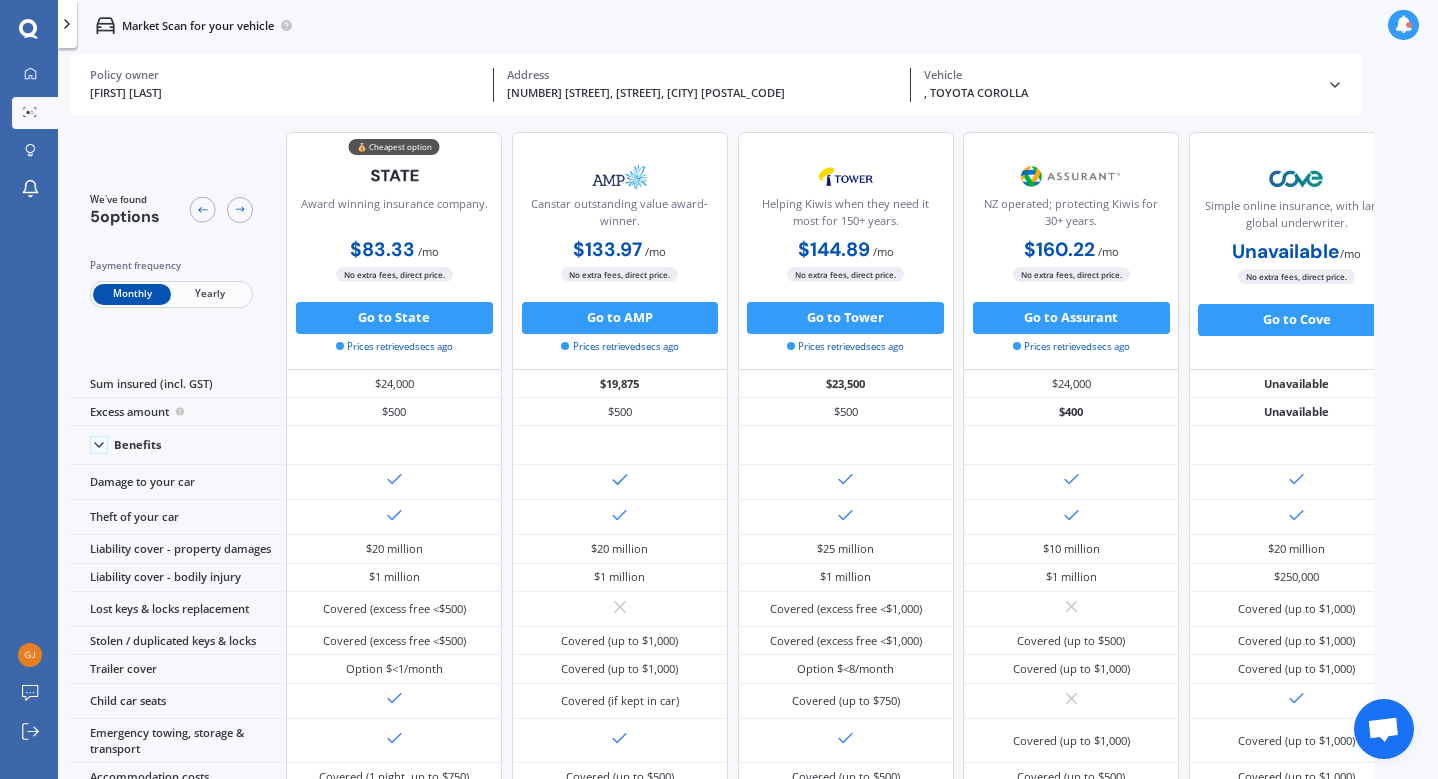 click on "Yearly" at bounding box center (210, 294) 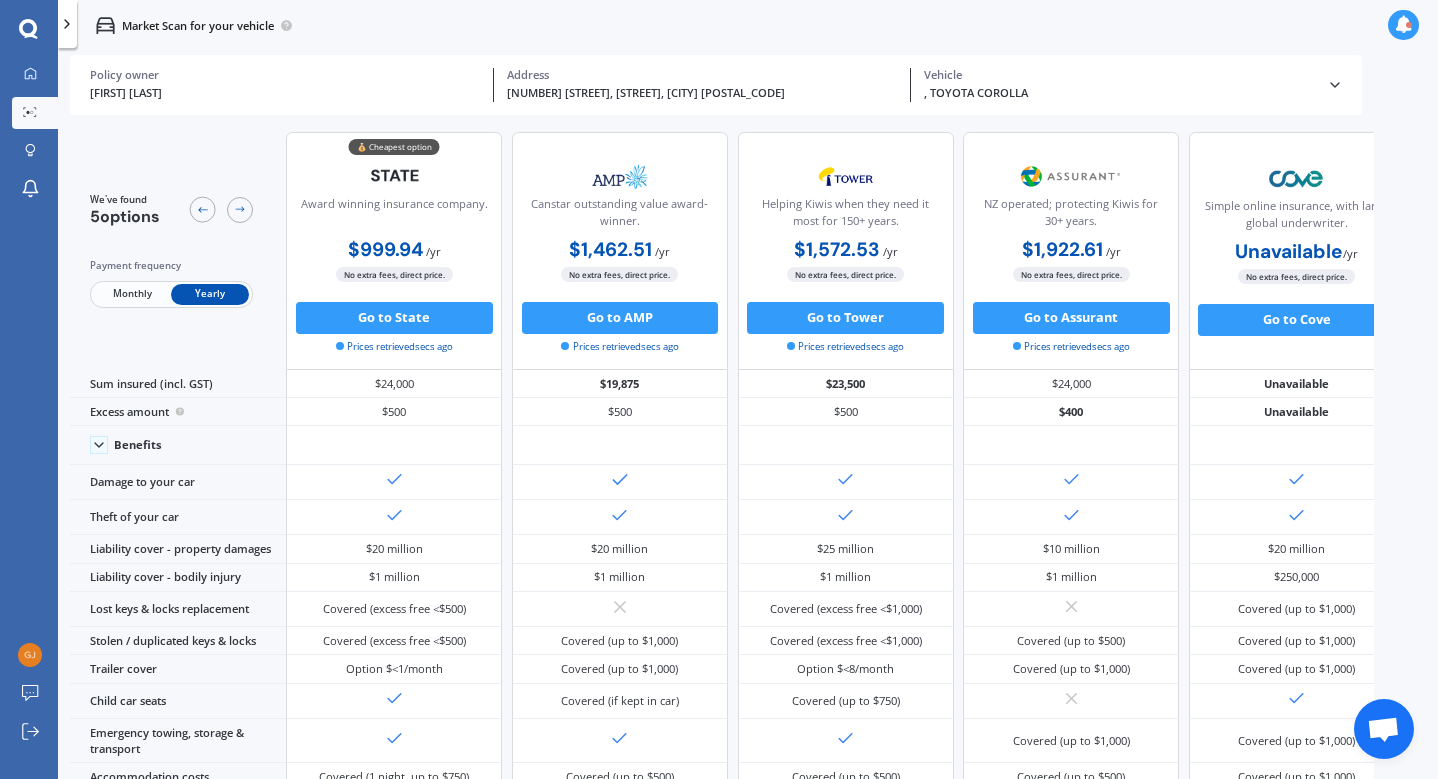 scroll, scrollTop: 0, scrollLeft: 0, axis: both 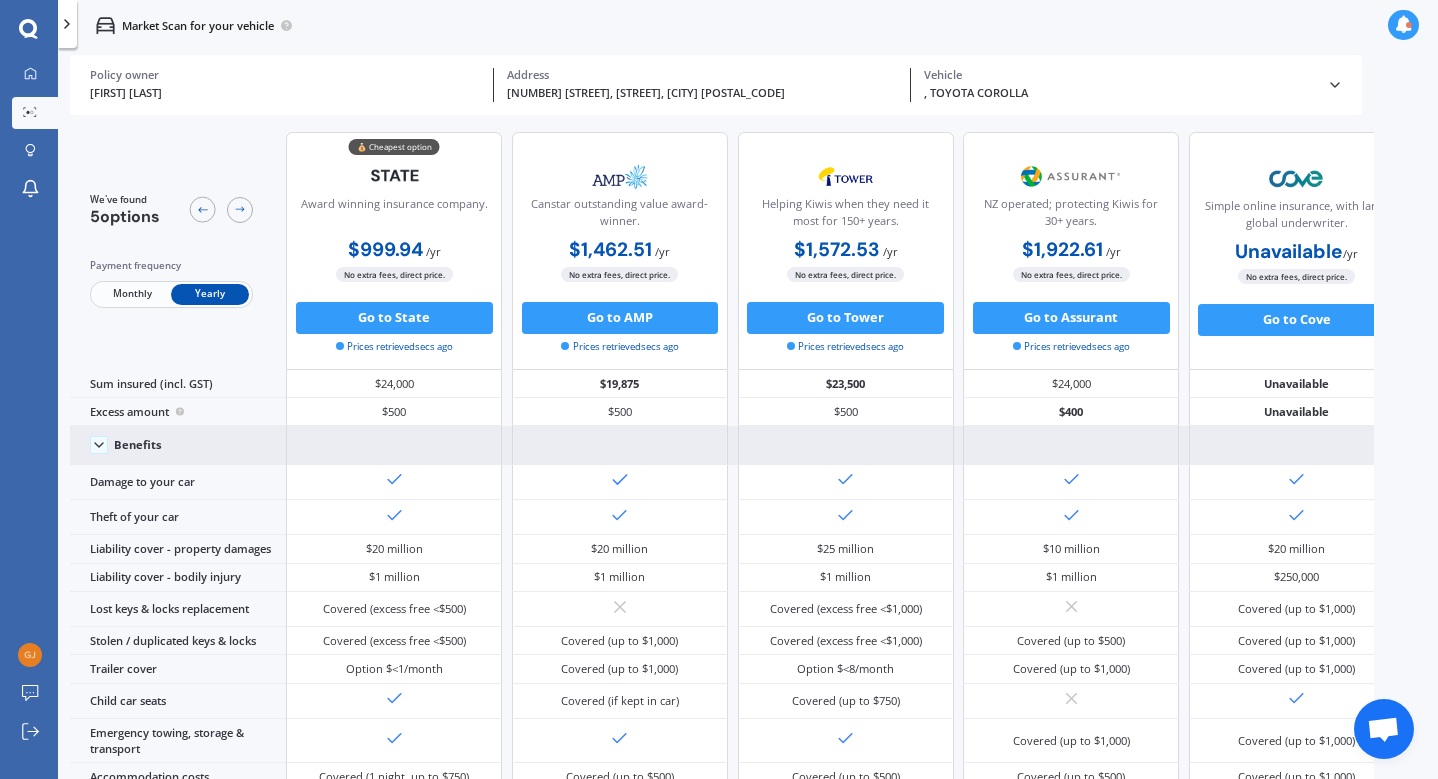click at bounding box center (99, 445) 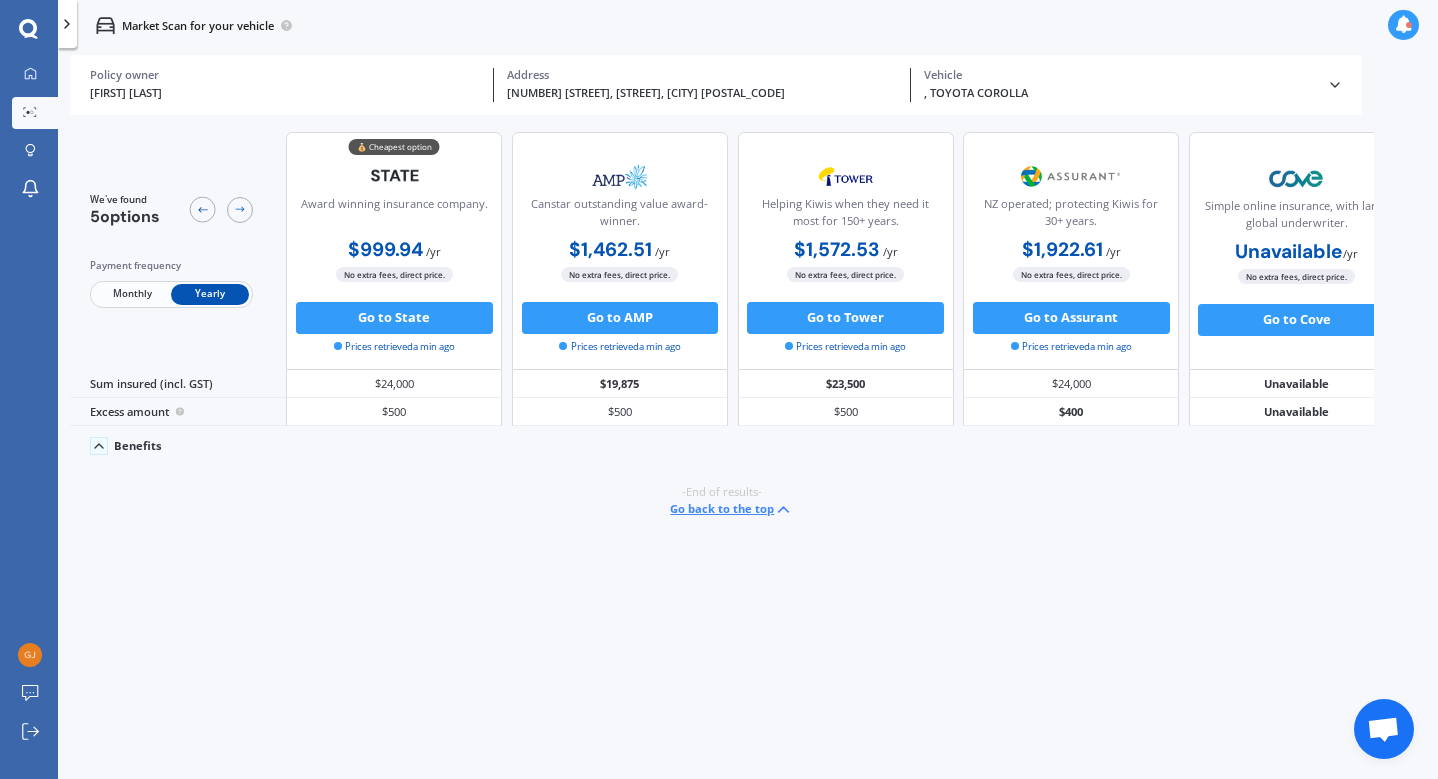 click at bounding box center (99, 446) 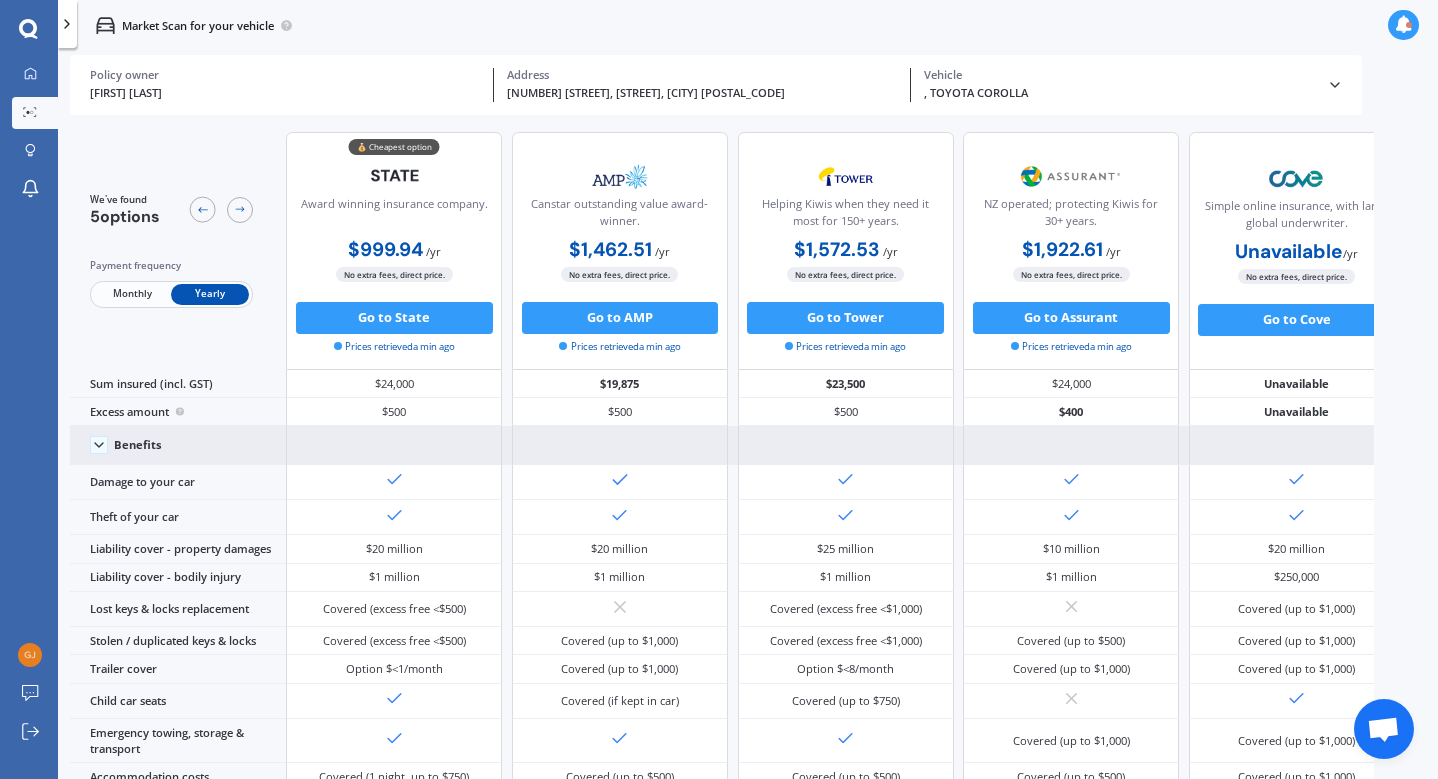 scroll, scrollTop: 0, scrollLeft: 0, axis: both 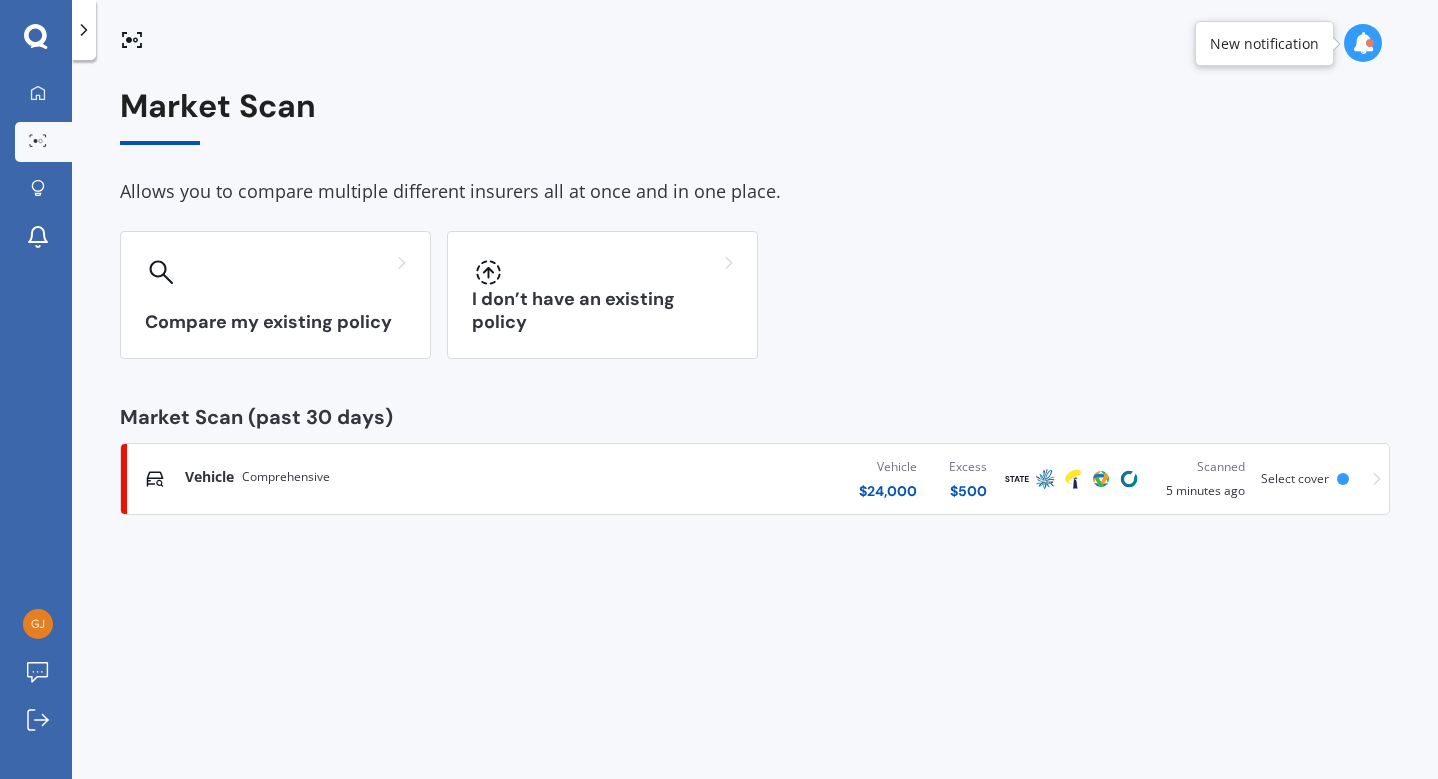click on "Vehicle $ [PRICE] Excess $ [PRICE]" at bounding box center [788, 479] 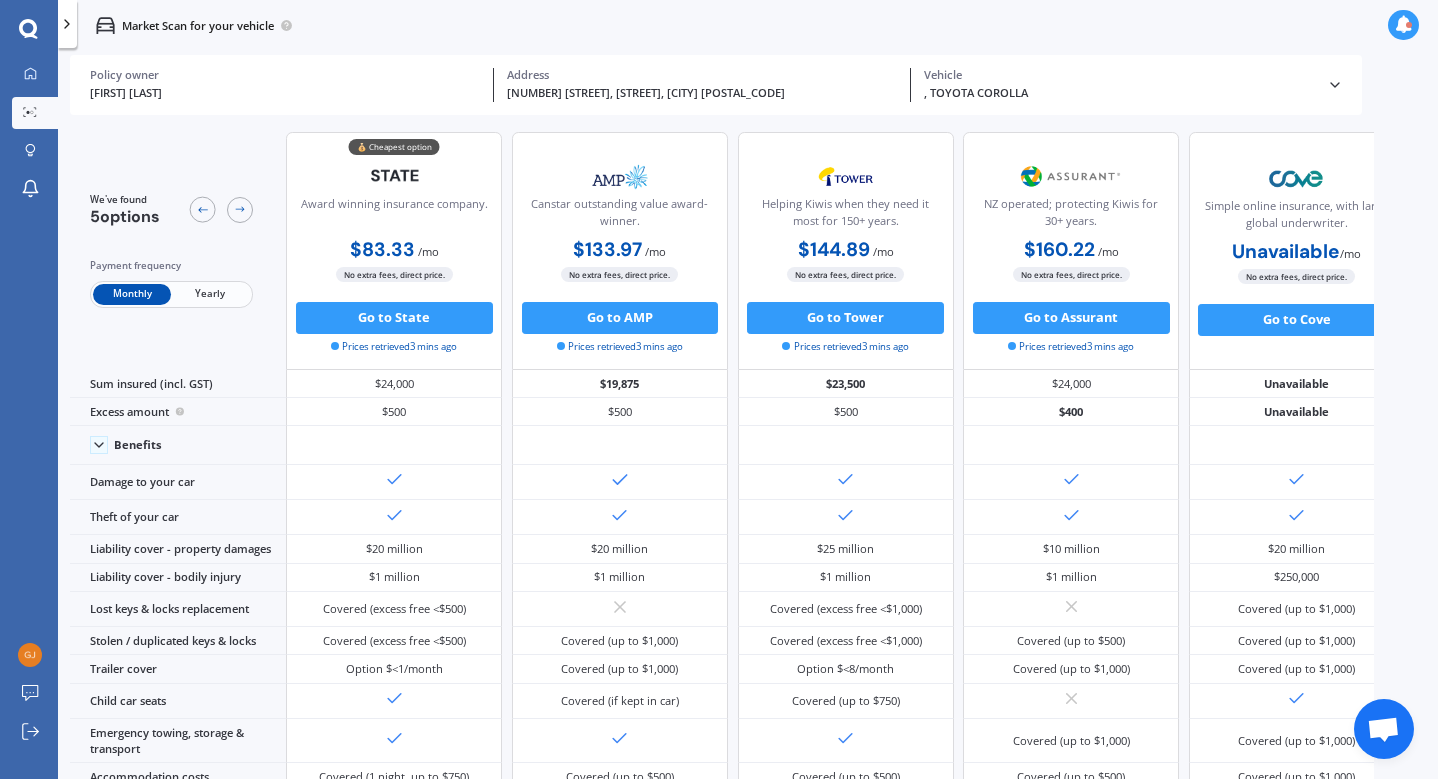 click on "Yearly" at bounding box center (210, 294) 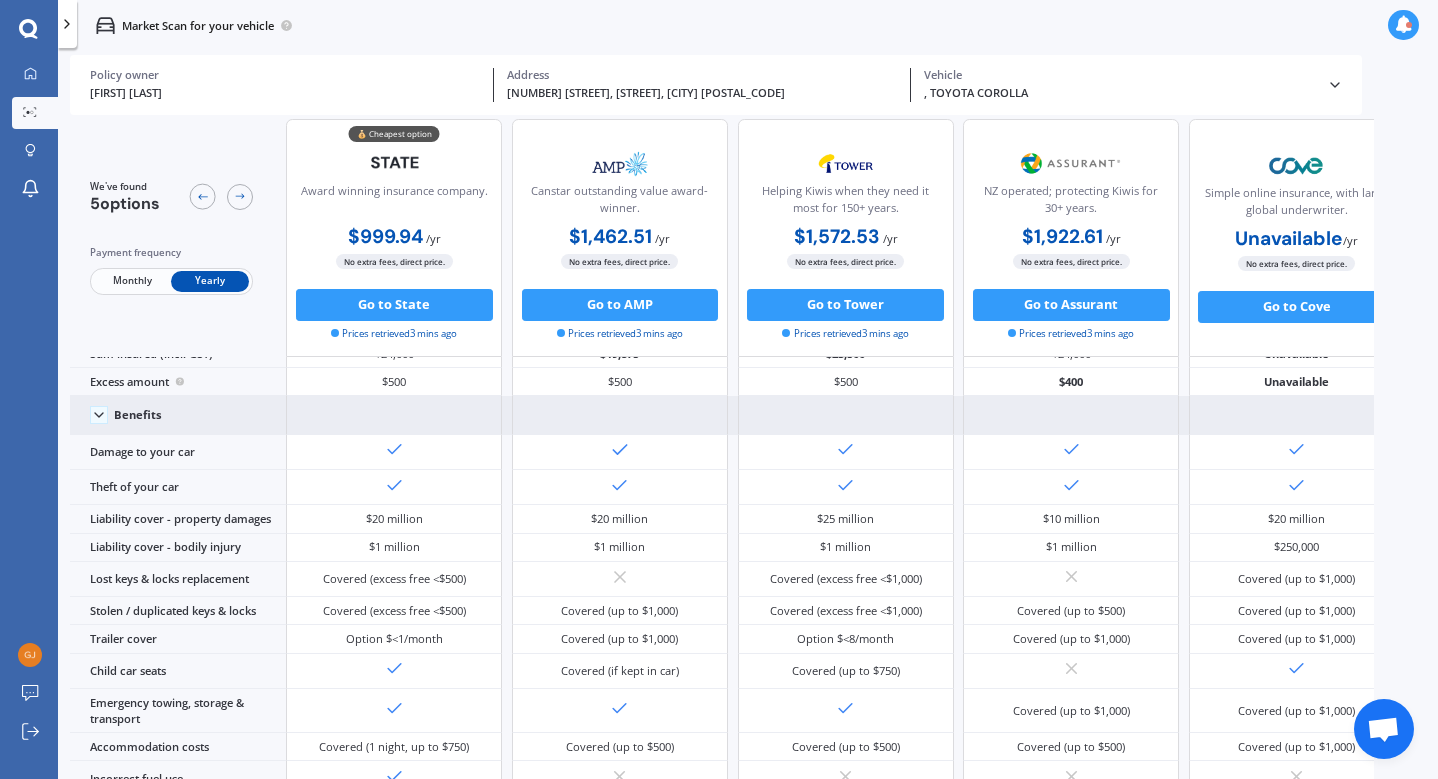 scroll, scrollTop: 37, scrollLeft: 1, axis: both 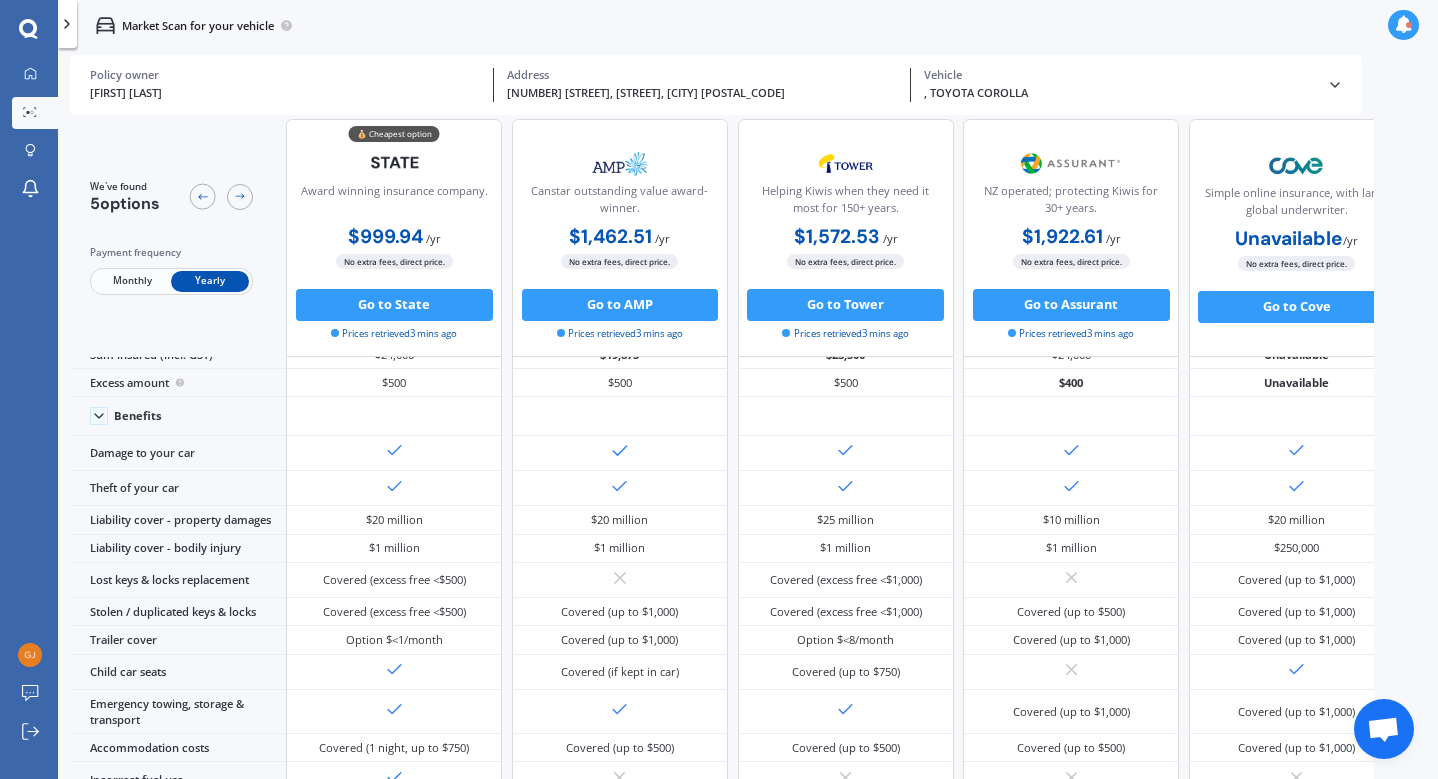 click on "Monthly" at bounding box center [132, 281] 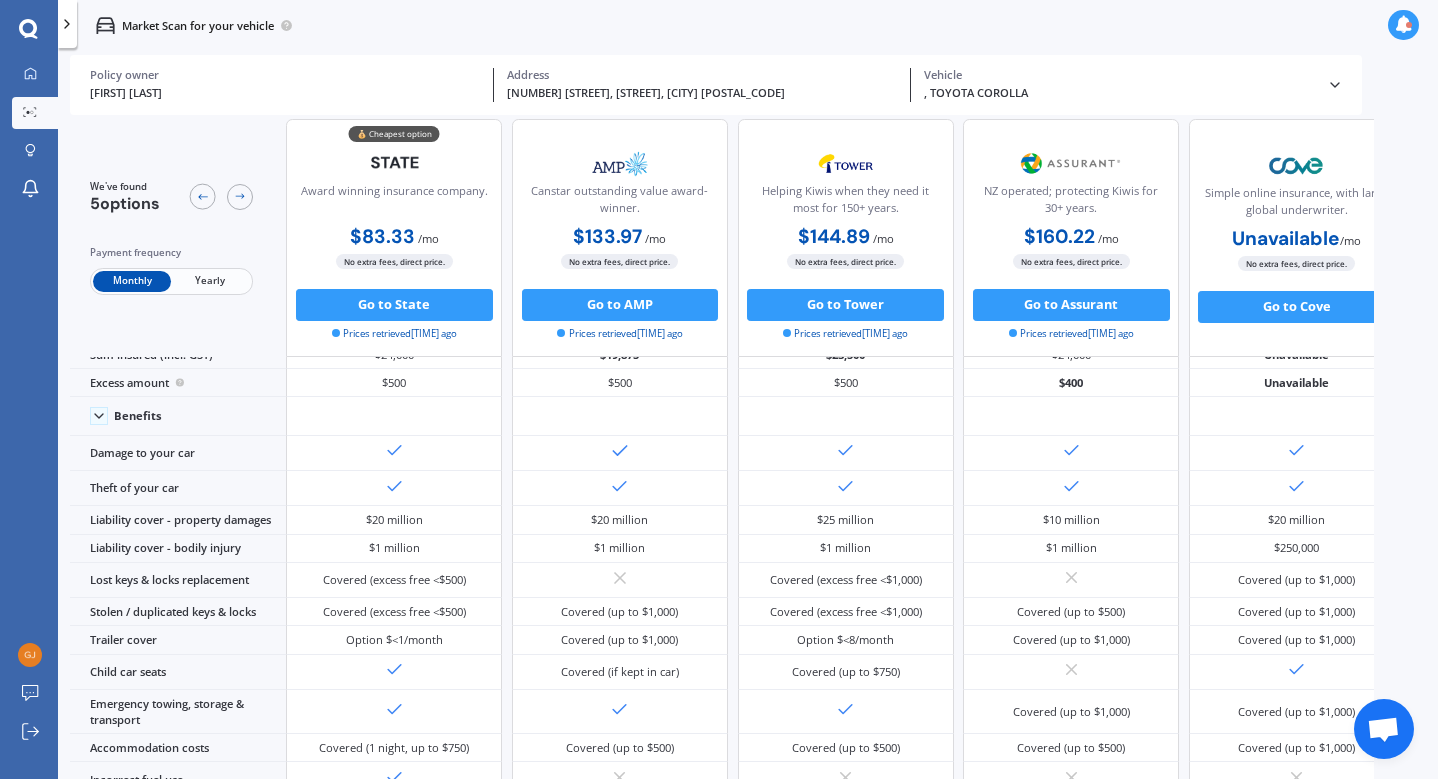click on "Yearly" at bounding box center [210, 281] 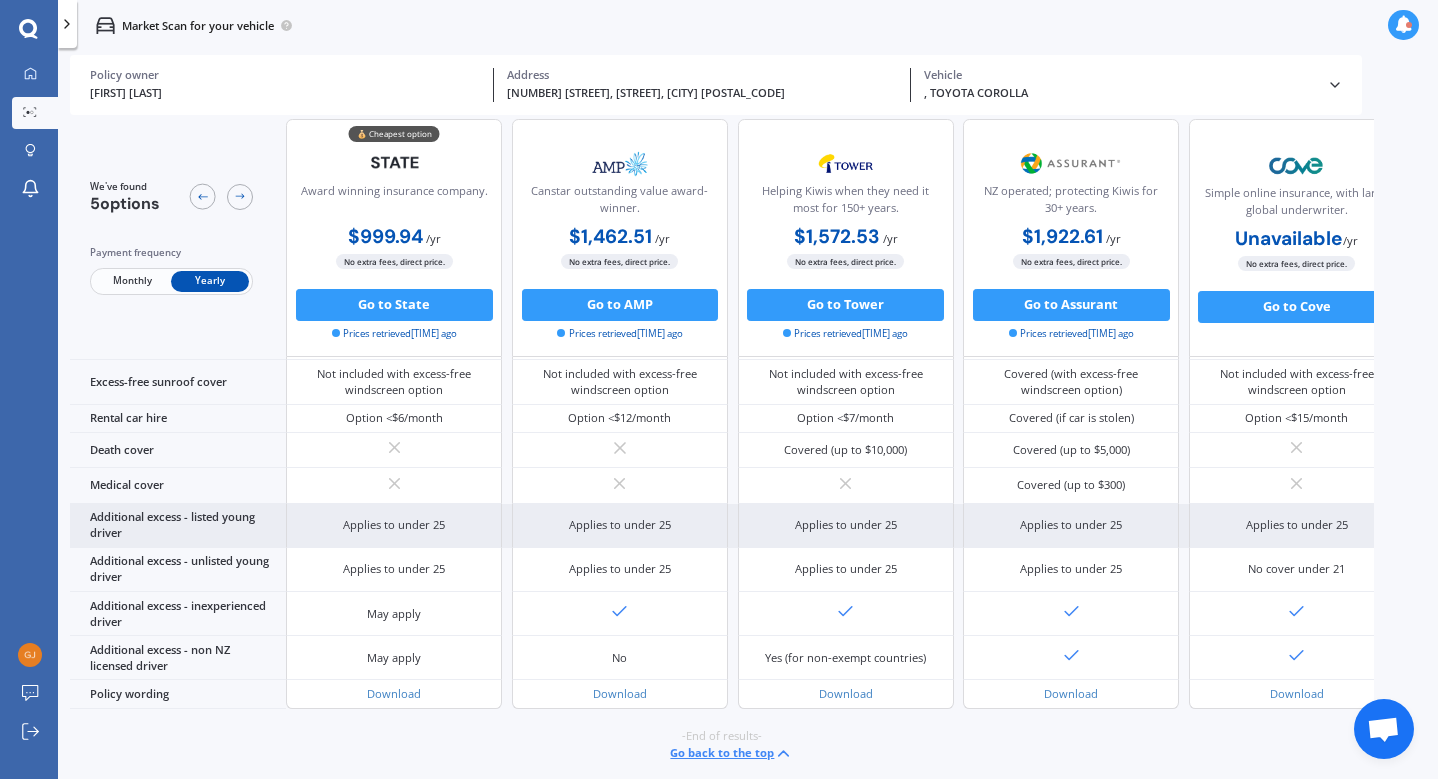 scroll, scrollTop: 1003, scrollLeft: 1, axis: both 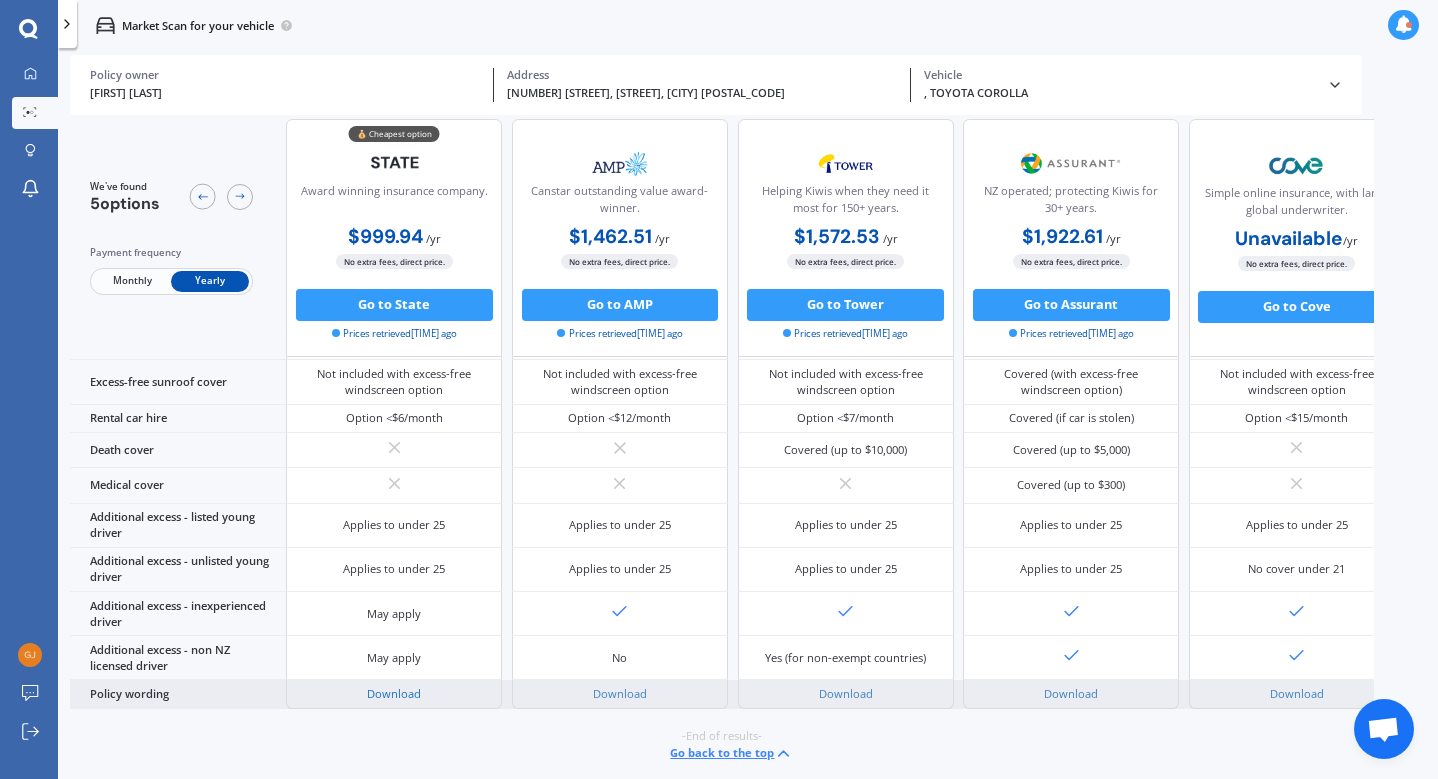 click on "Download" at bounding box center [394, 693] 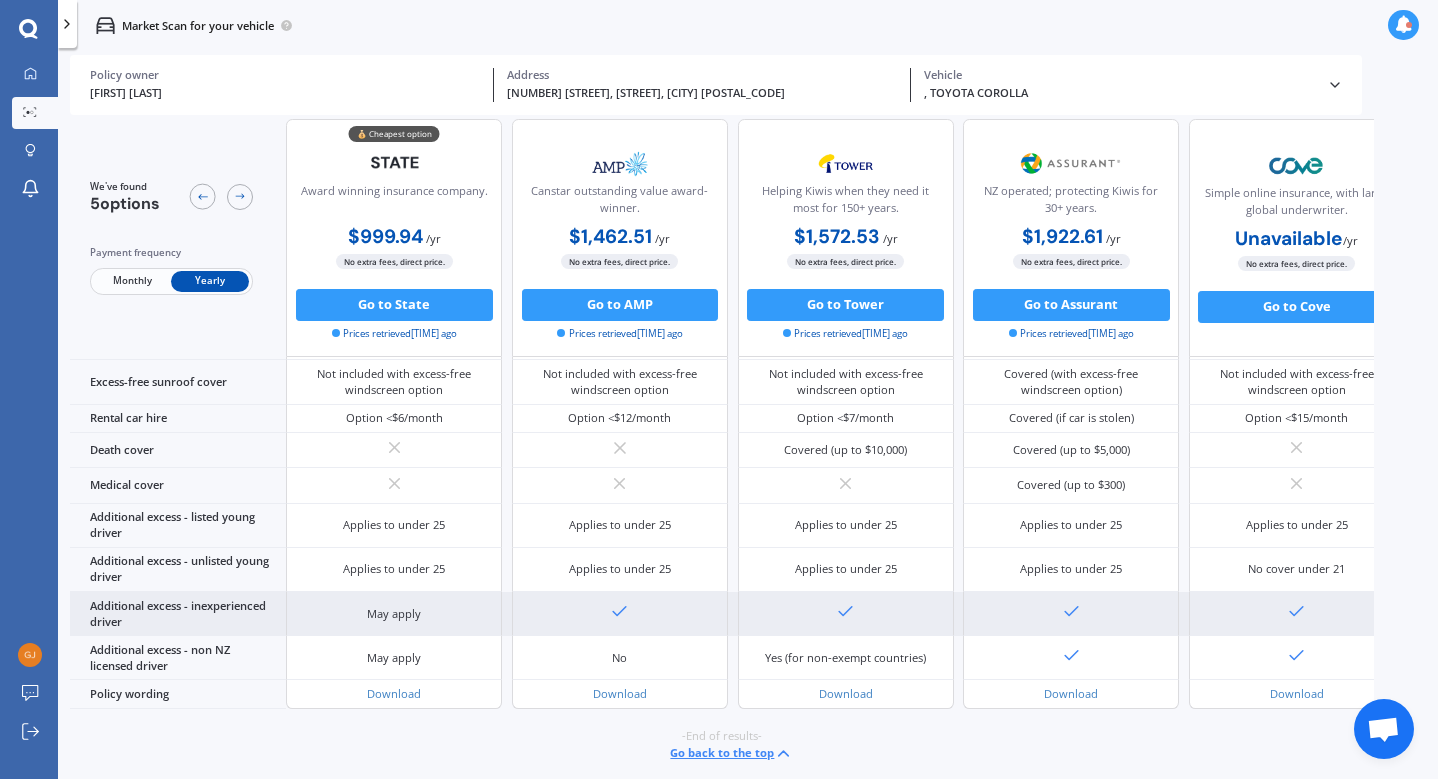 scroll, scrollTop: 0, scrollLeft: 0, axis: both 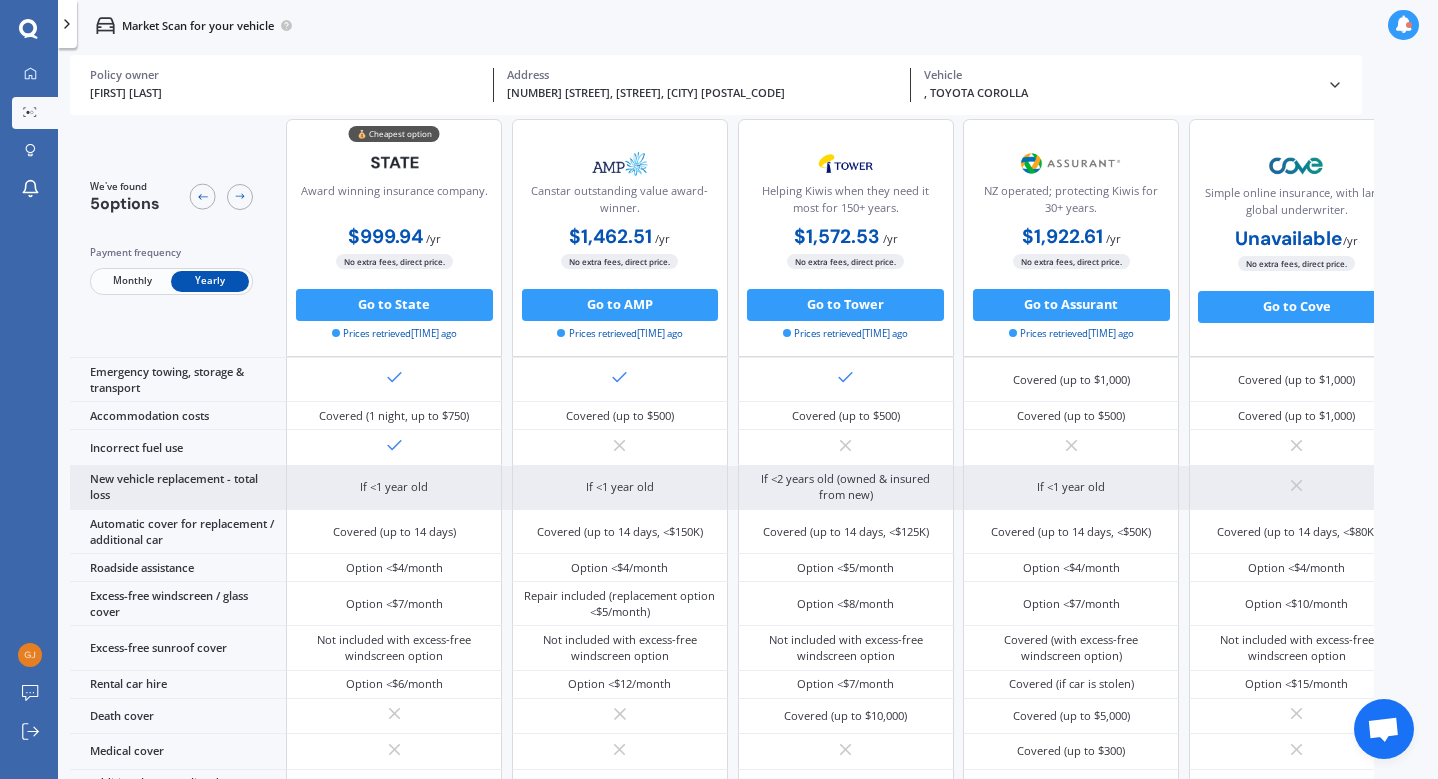 click on "If <1 year old" at bounding box center [394, 51] 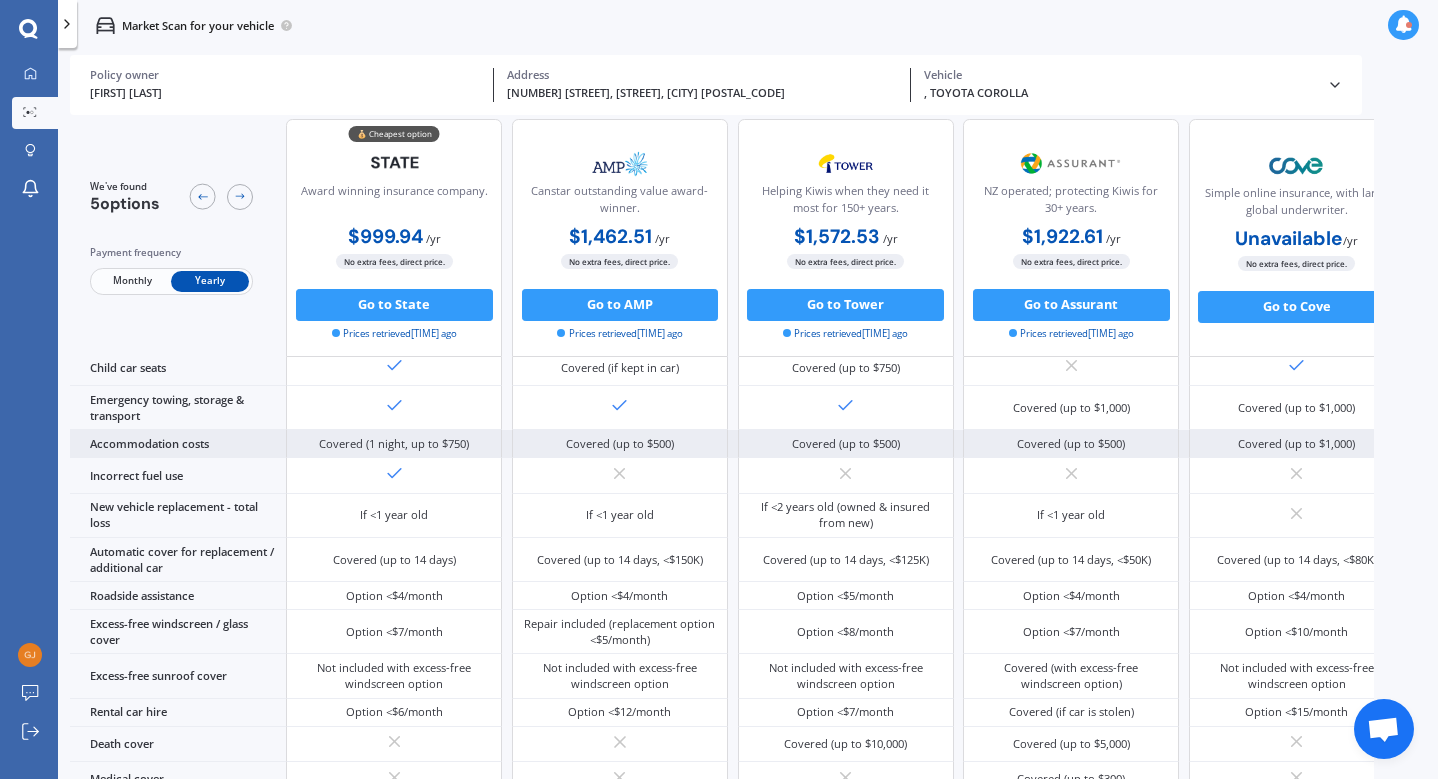 scroll, scrollTop: 421, scrollLeft: 0, axis: vertical 